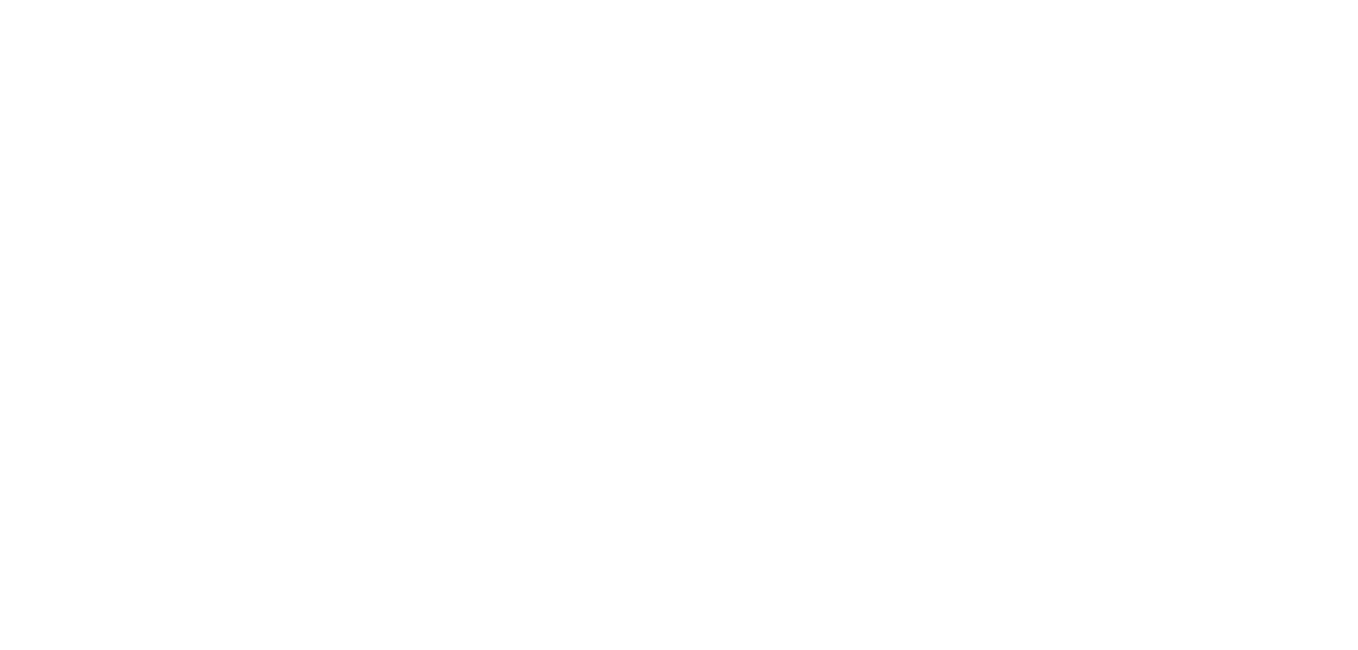 scroll, scrollTop: 0, scrollLeft: 0, axis: both 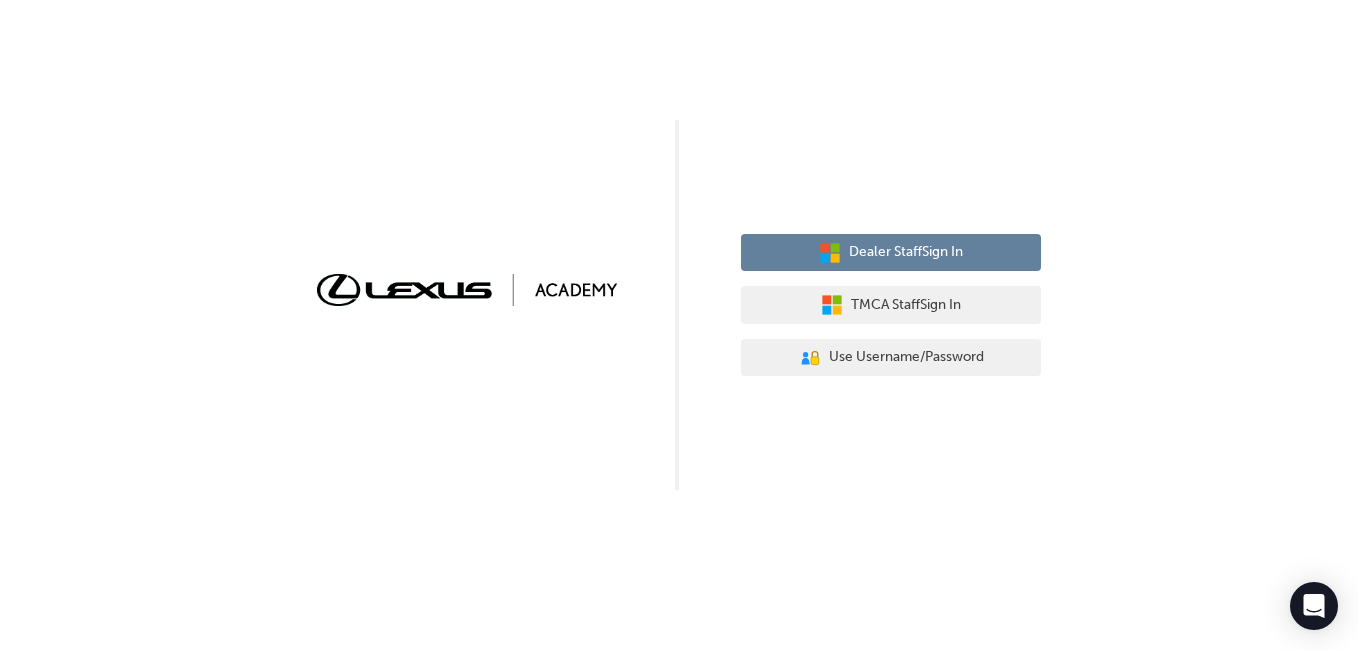 click on "Dealer Staff  Sign In" at bounding box center (906, 252) 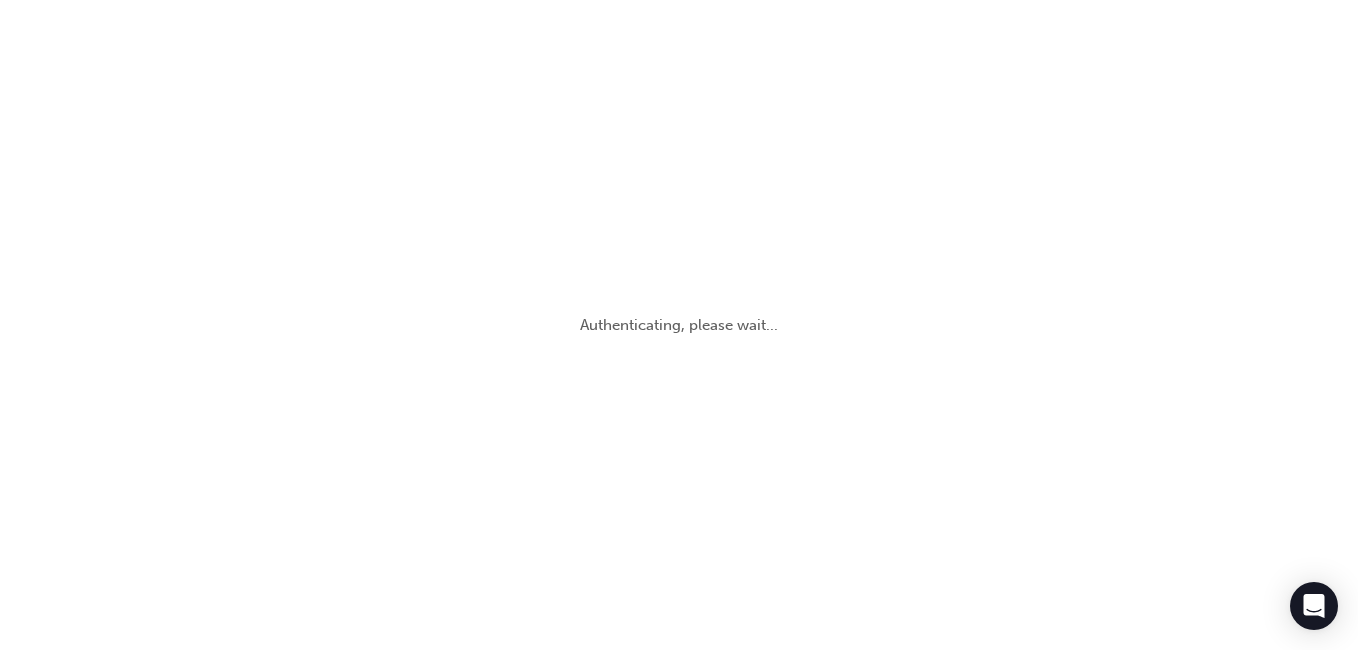 scroll, scrollTop: 0, scrollLeft: 0, axis: both 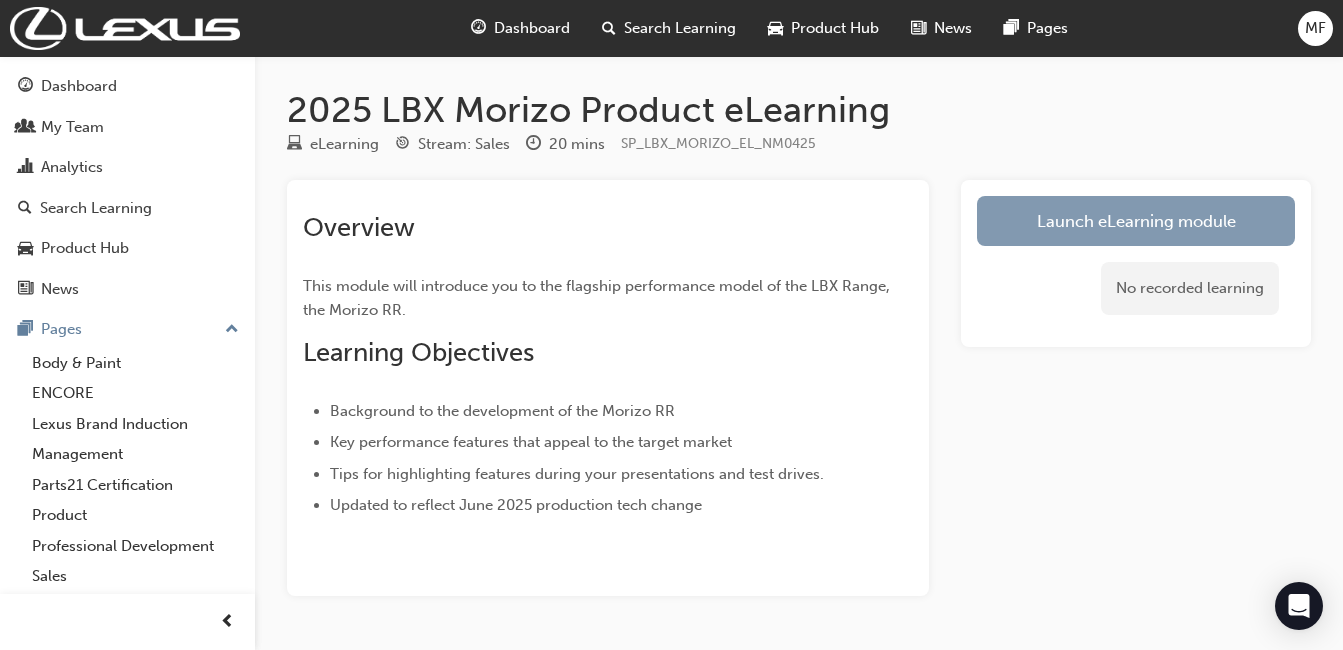 click on "Launch eLearning module" at bounding box center (1136, 221) 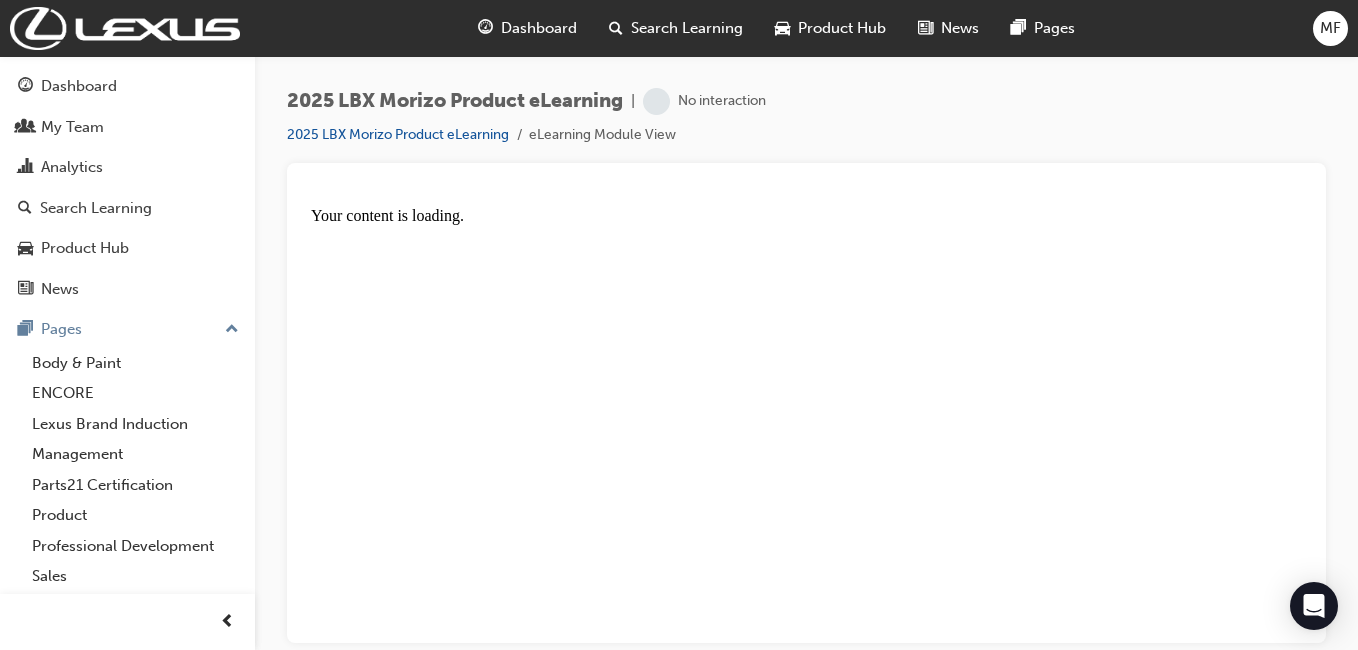 scroll, scrollTop: 0, scrollLeft: 0, axis: both 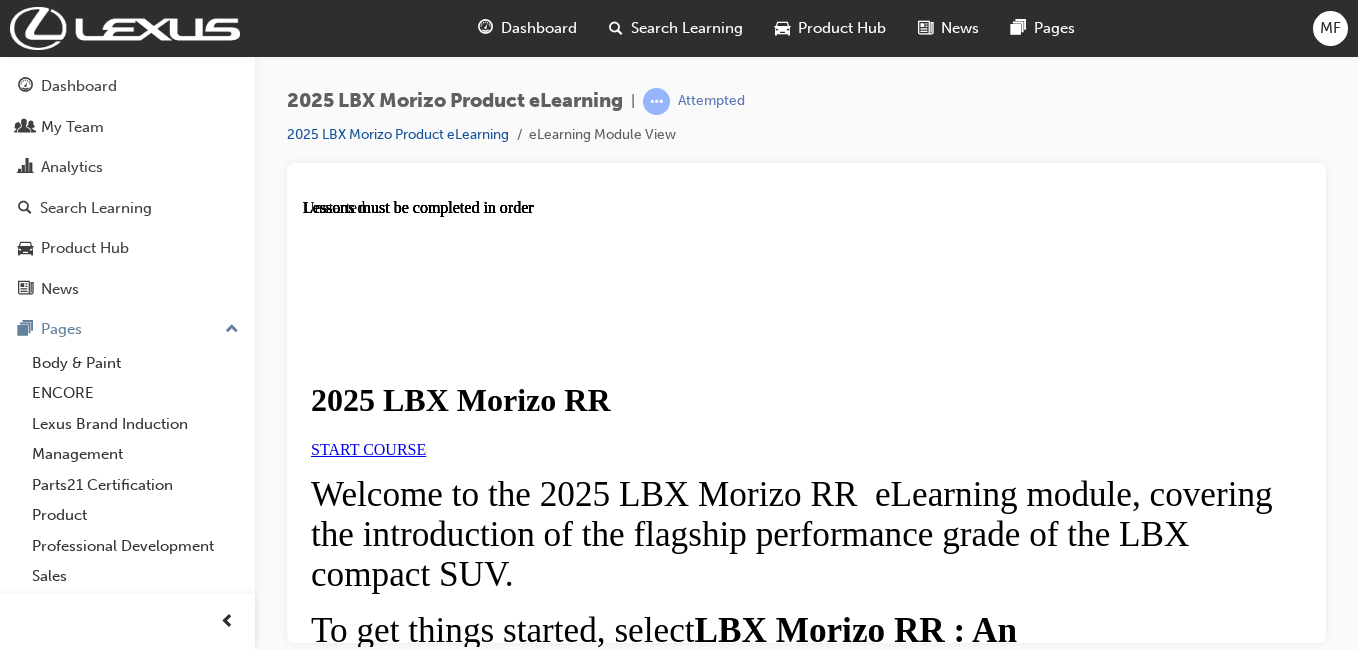 click on "LBX Morizo RR: An Introduction" at bounding box center [460, 1709] 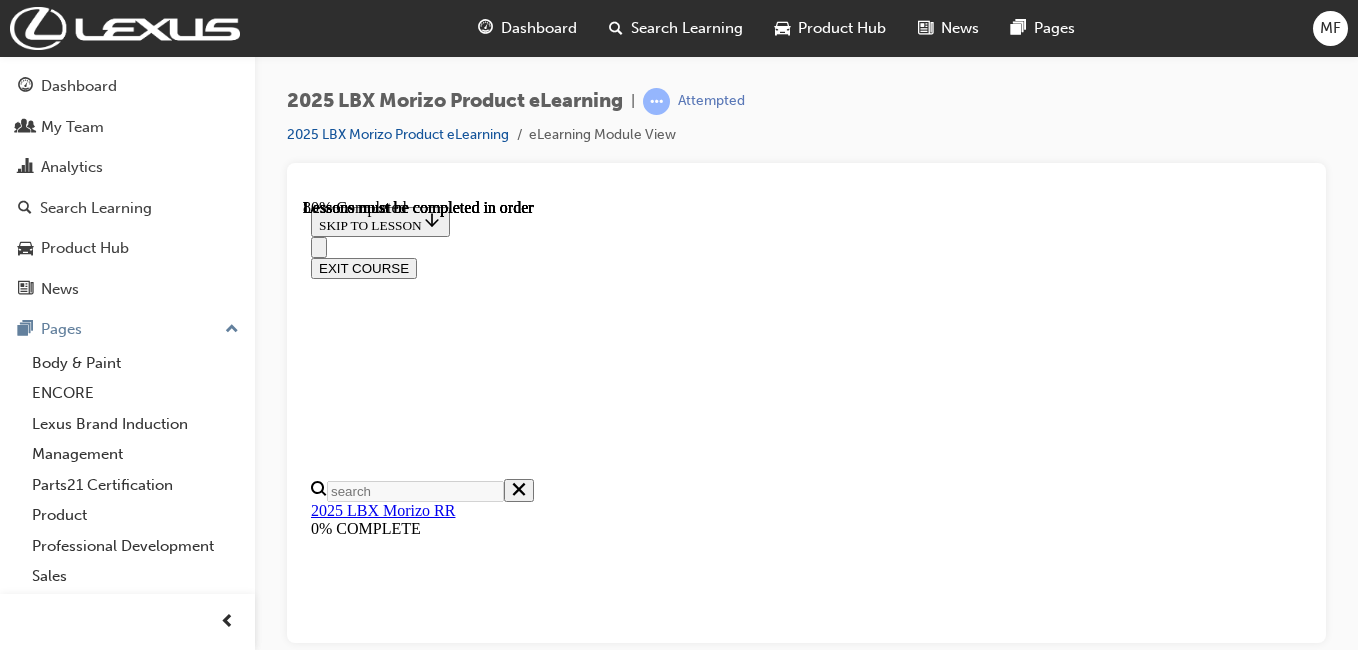 scroll, scrollTop: 2291, scrollLeft: 0, axis: vertical 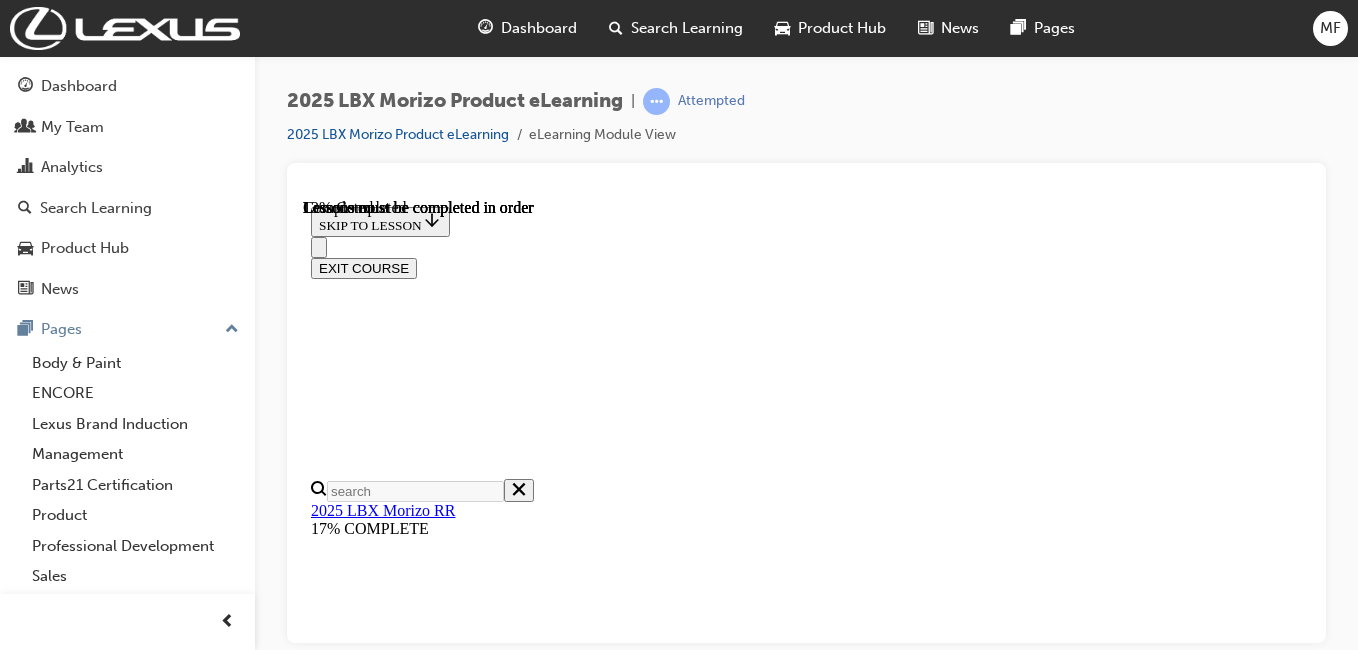 click on "OK" at bounding box center [328, 8033] 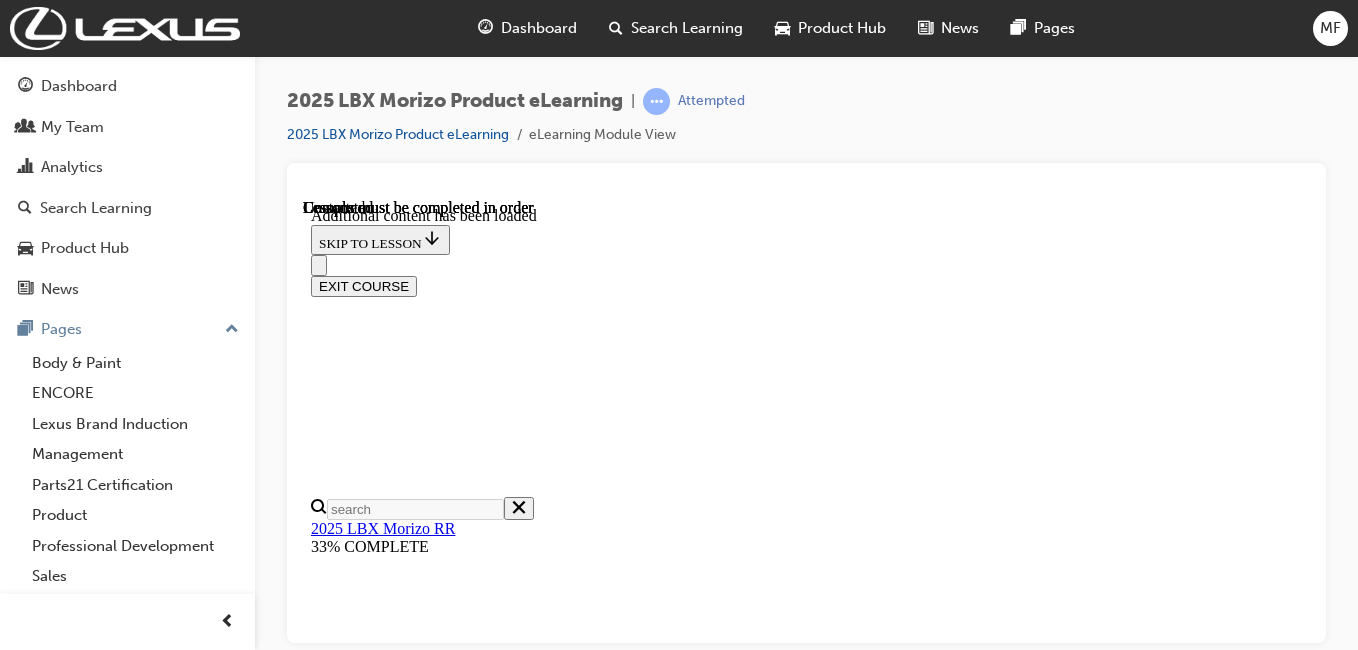 scroll, scrollTop: 3481, scrollLeft: 0, axis: vertical 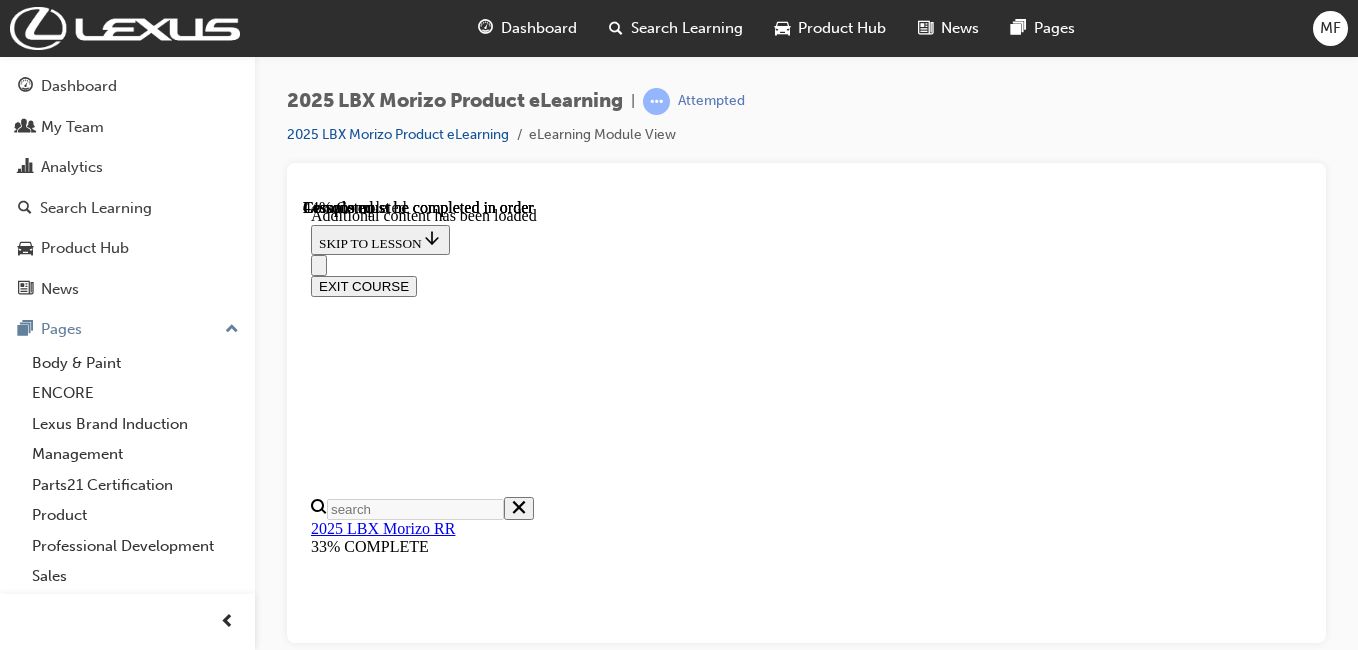 click 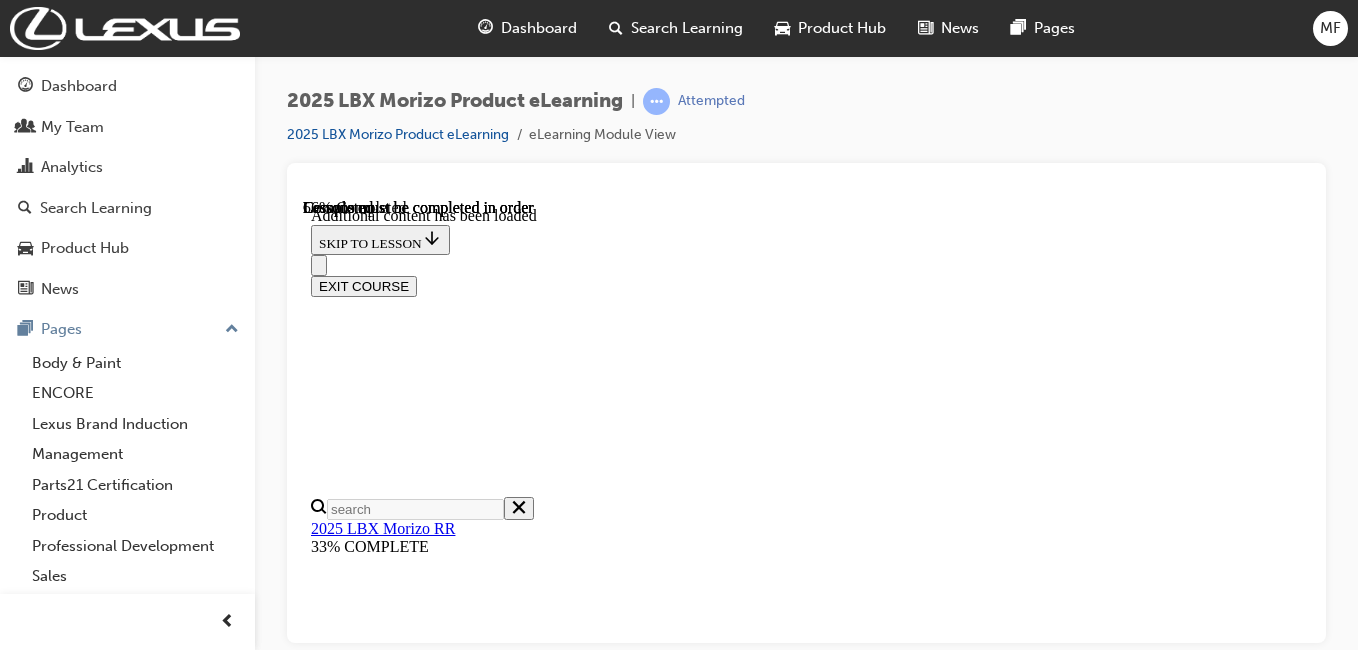 scroll, scrollTop: 1370, scrollLeft: 0, axis: vertical 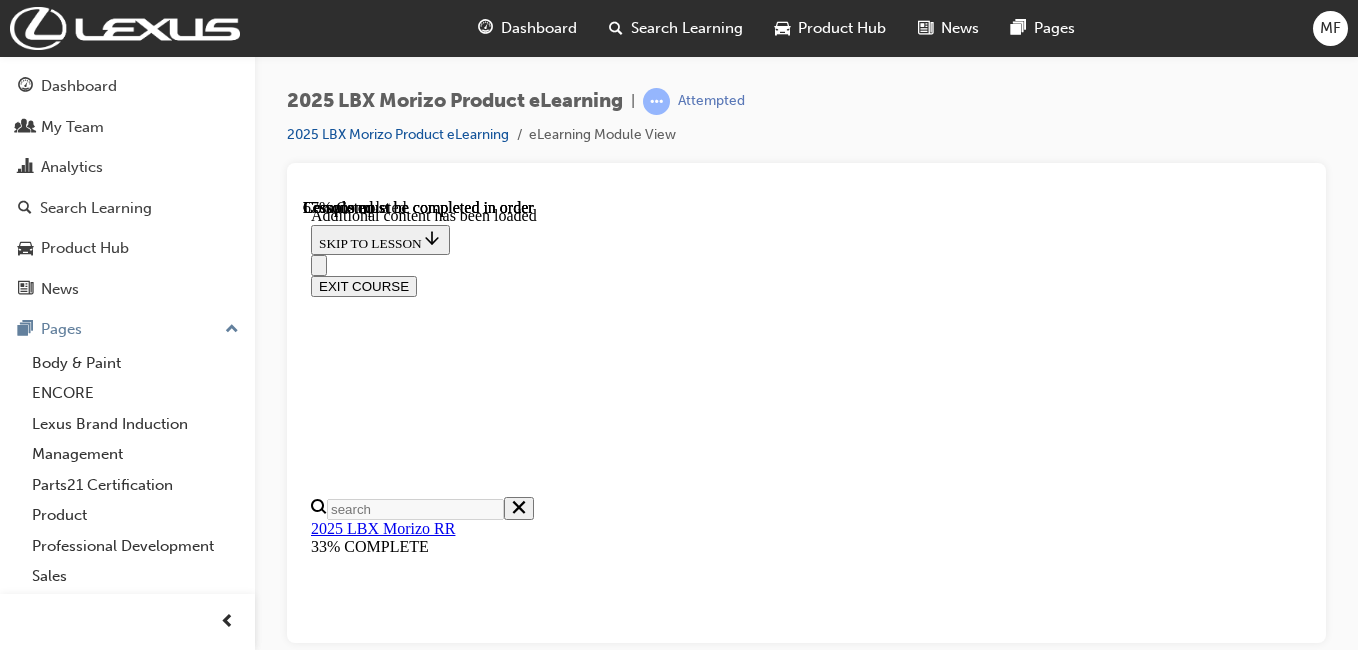 click at bounding box center [1191, 10513] 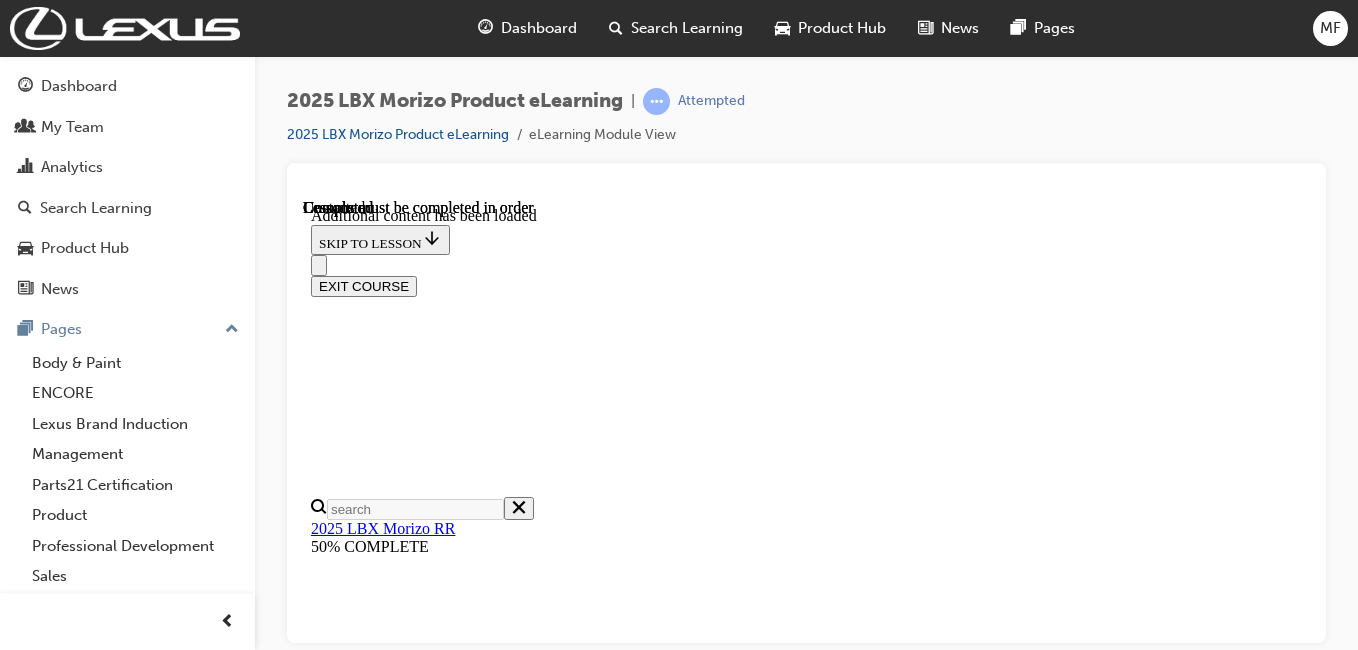 scroll, scrollTop: 2935, scrollLeft: 0, axis: vertical 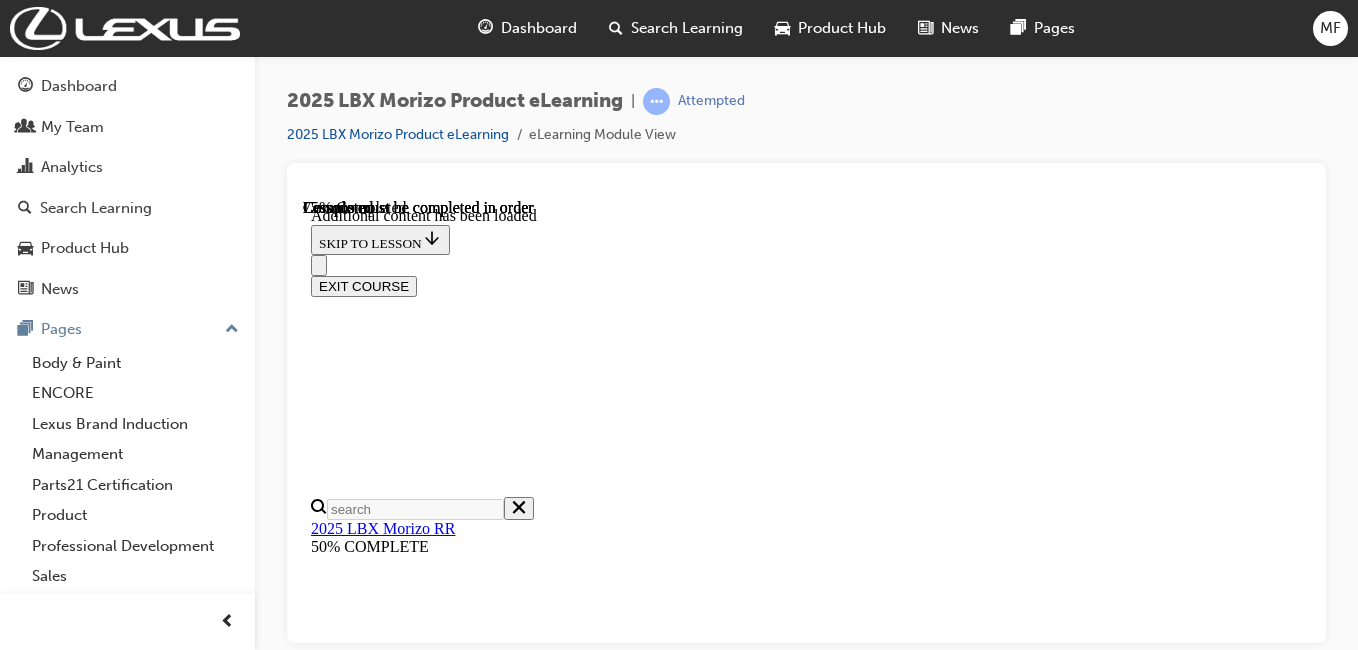 click 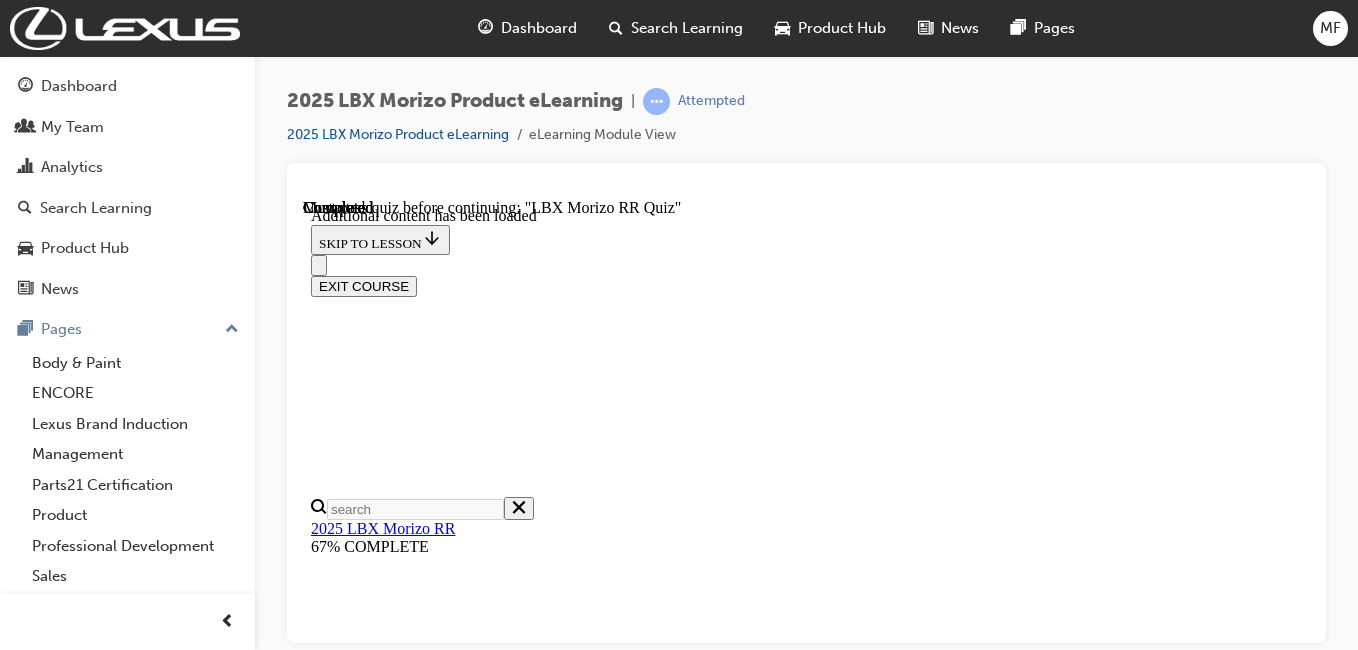 scroll, scrollTop: 1270, scrollLeft: 0, axis: vertical 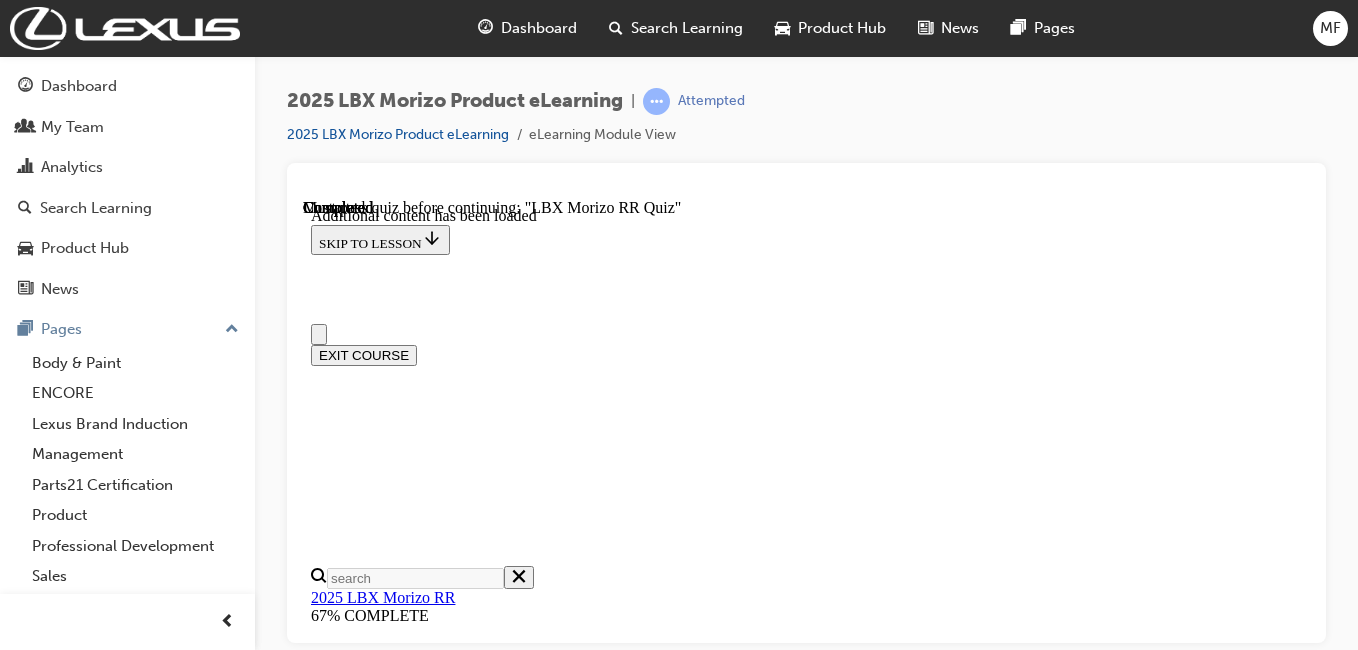 click on "4 of 6 — Interior Talking Points" at bounding box center (414, 7681) 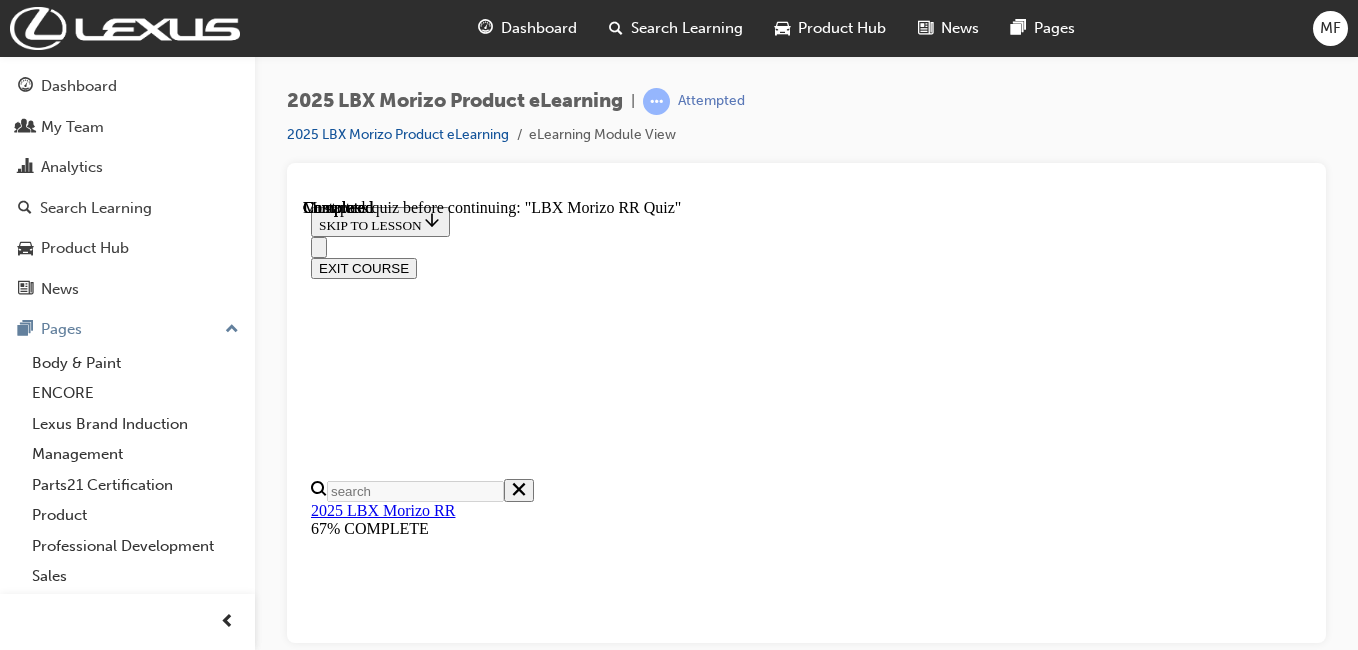 scroll, scrollTop: 1339, scrollLeft: 0, axis: vertical 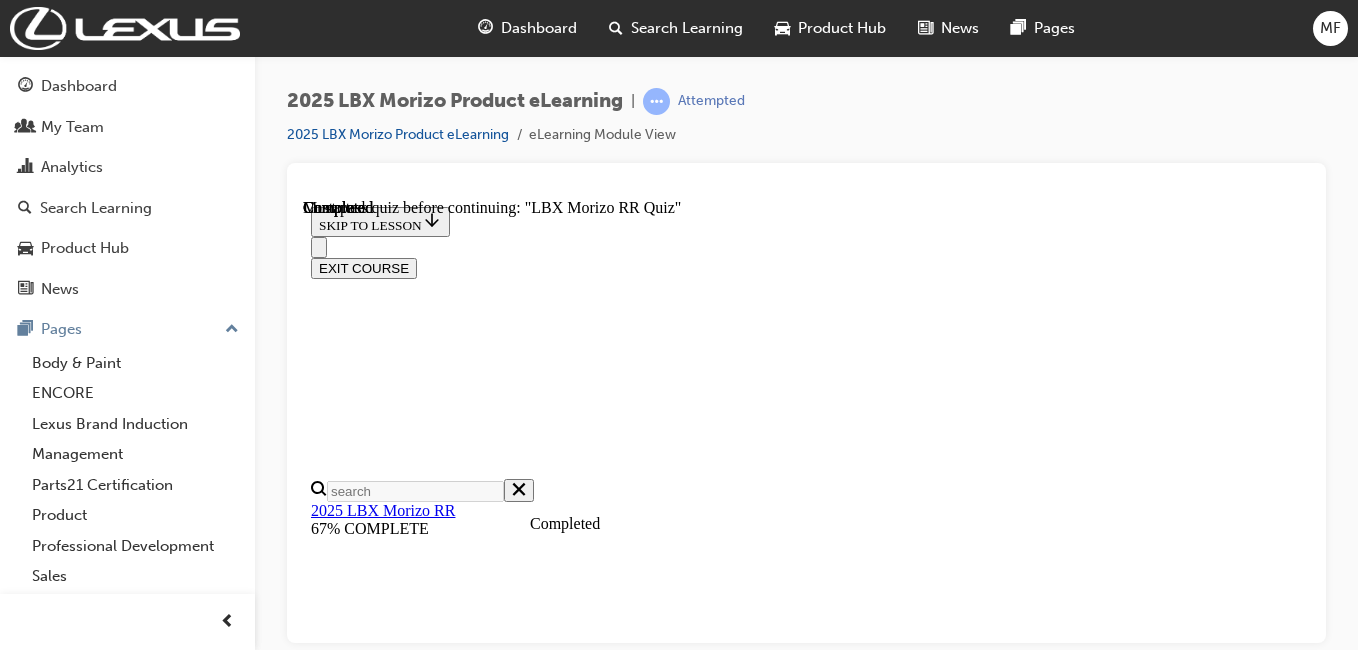click on "START QUIZ" at bounding box center [356, 7733] 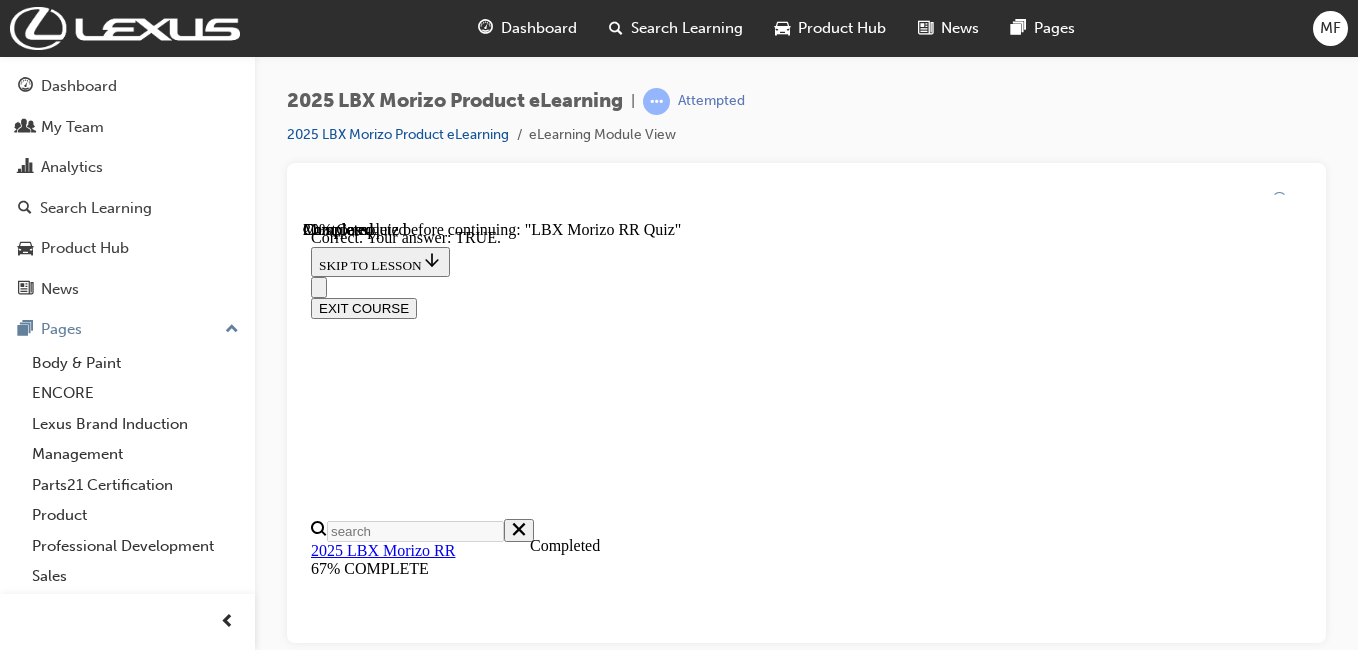 scroll, scrollTop: 794, scrollLeft: 0, axis: vertical 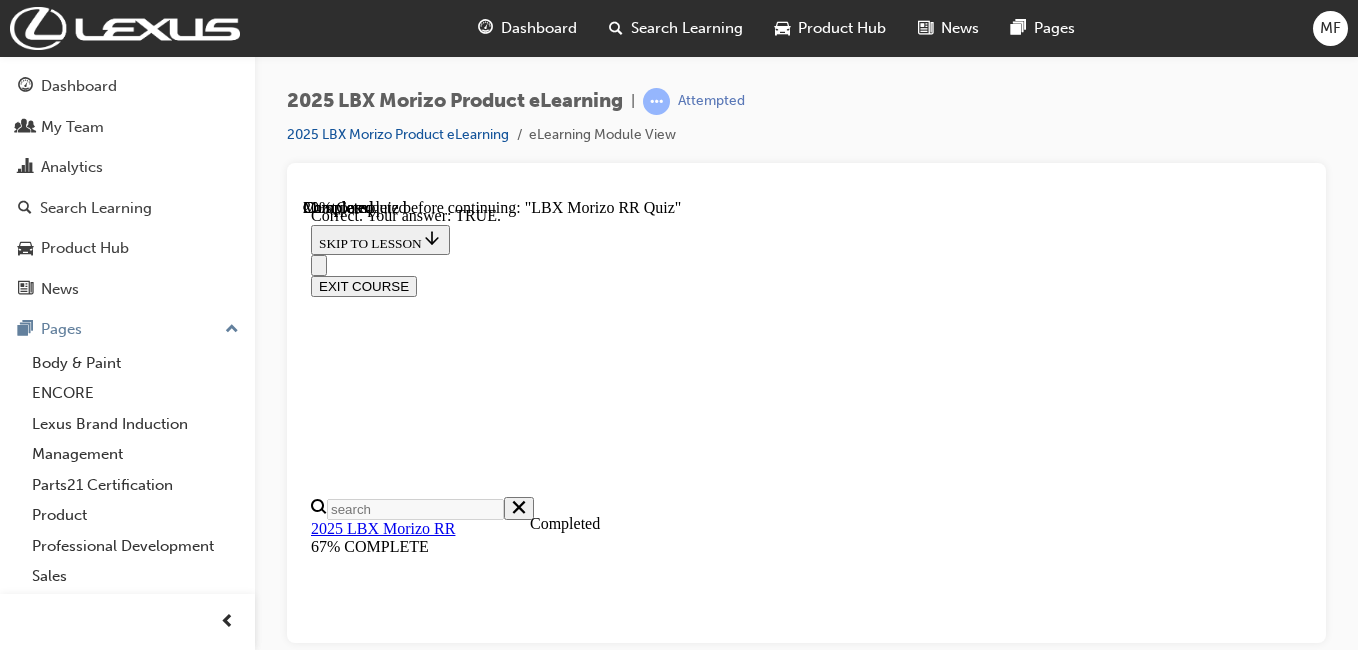 click on "NEXT" at bounding box center [337, 12300] 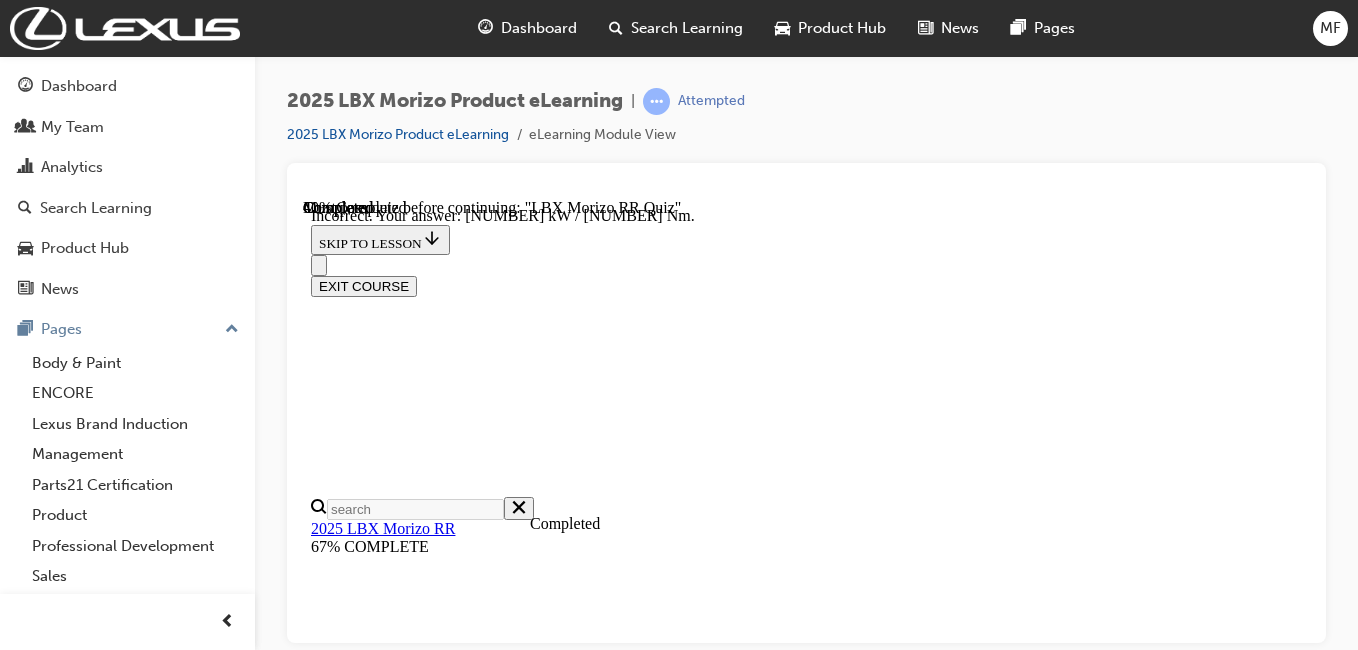 scroll, scrollTop: 831, scrollLeft: 0, axis: vertical 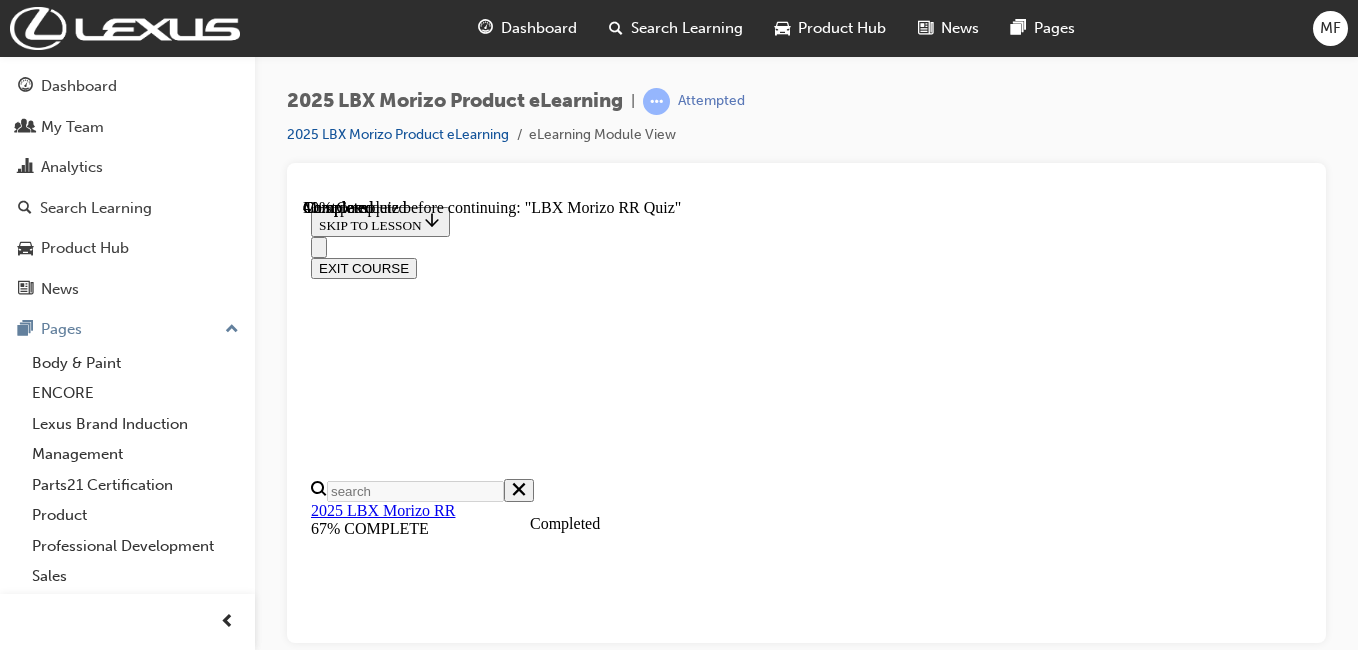 click at bounding box center [806, 20307] 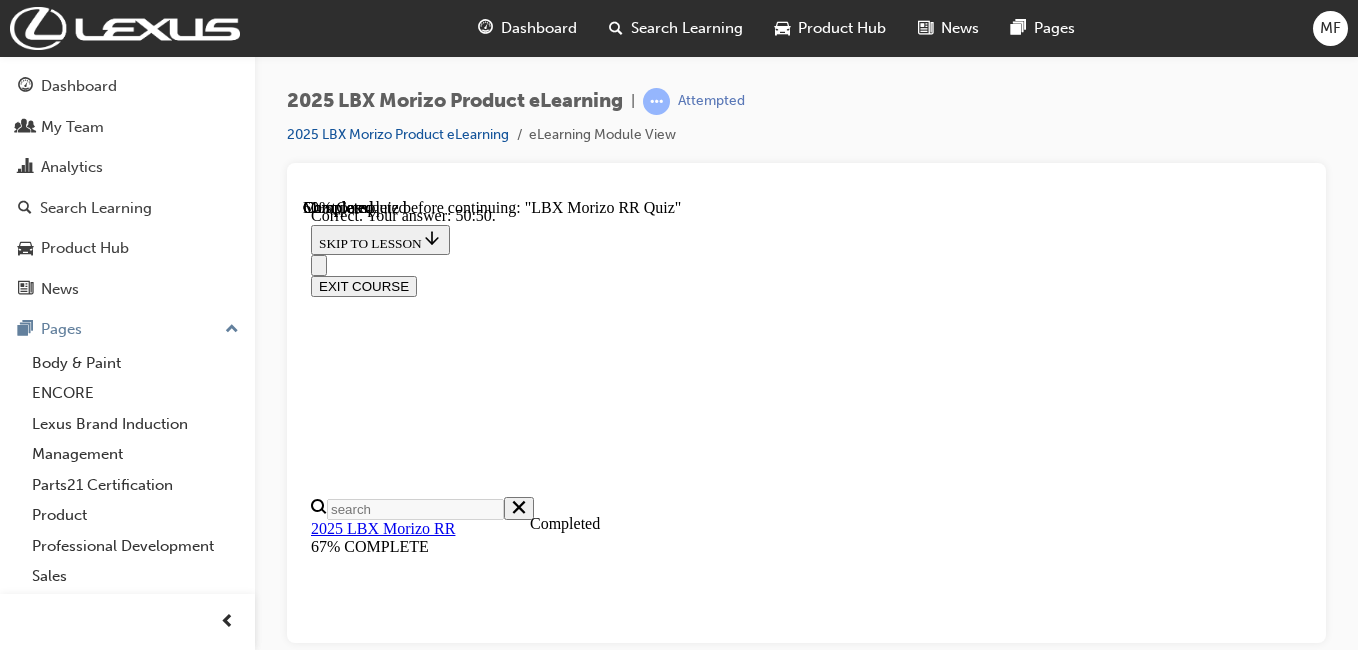 scroll, scrollTop: 900, scrollLeft: 0, axis: vertical 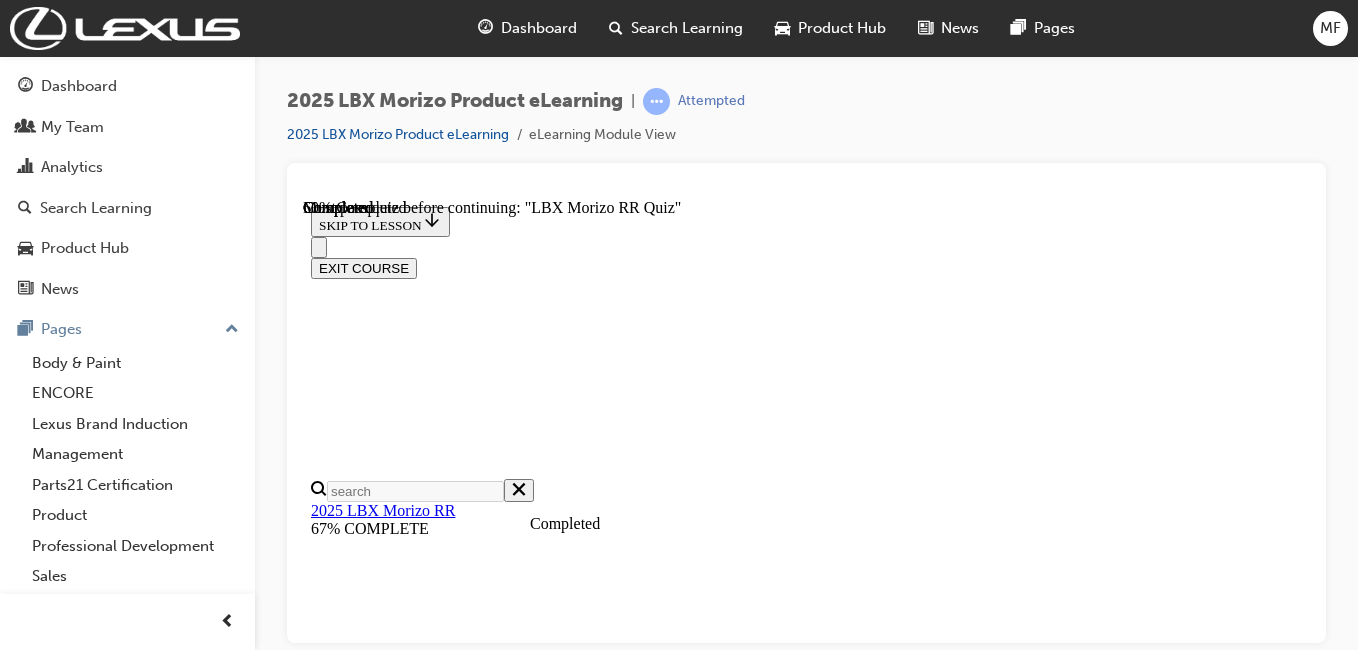 click at bounding box center (806, 16480) 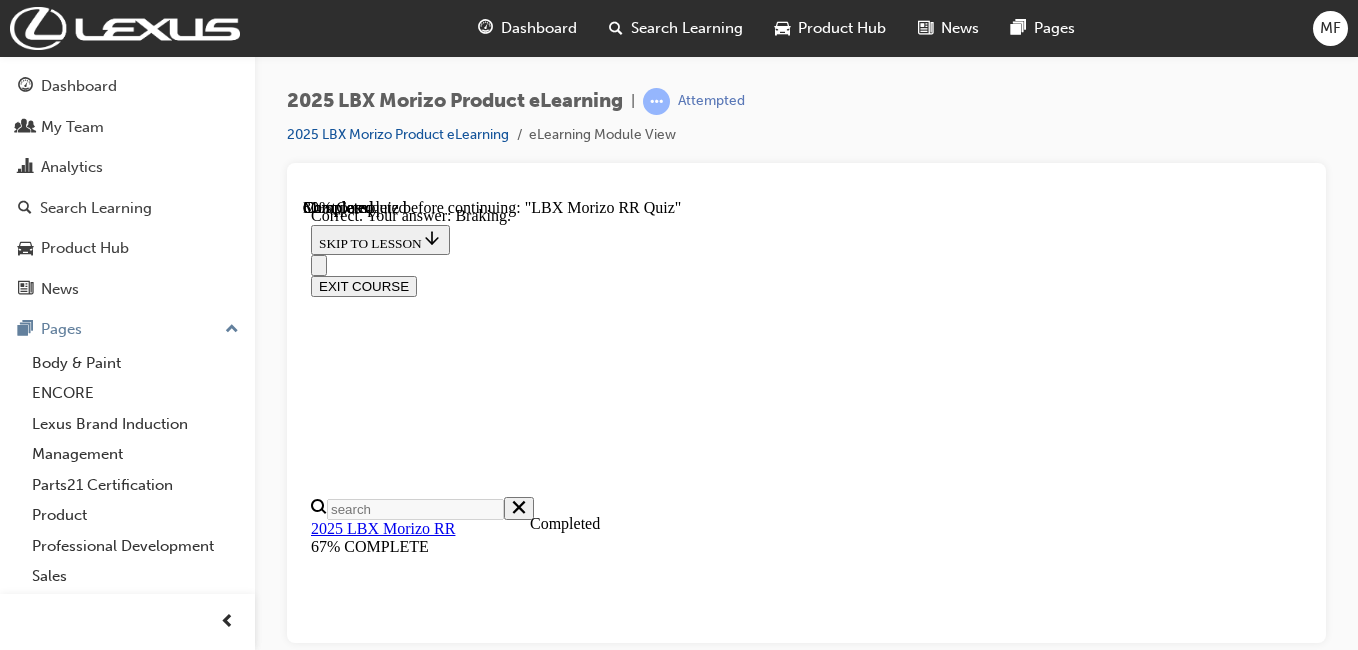 scroll, scrollTop: 608, scrollLeft: 0, axis: vertical 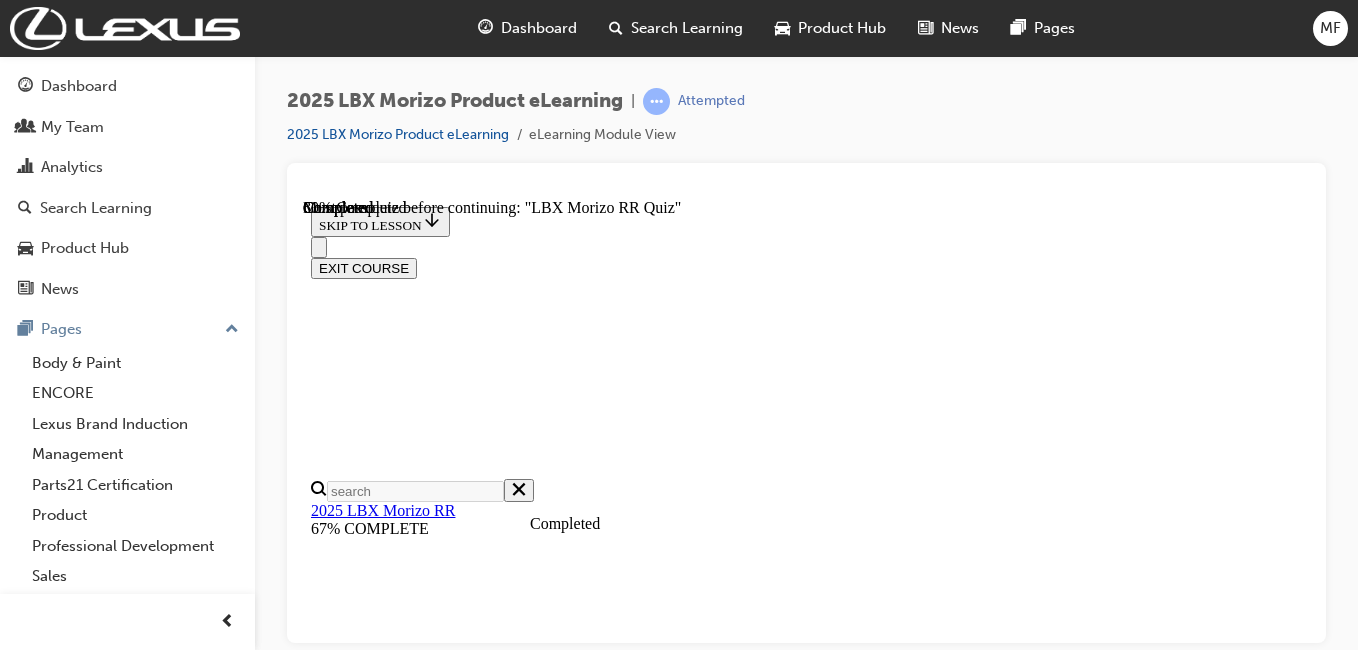 click at bounding box center (806, 16401) 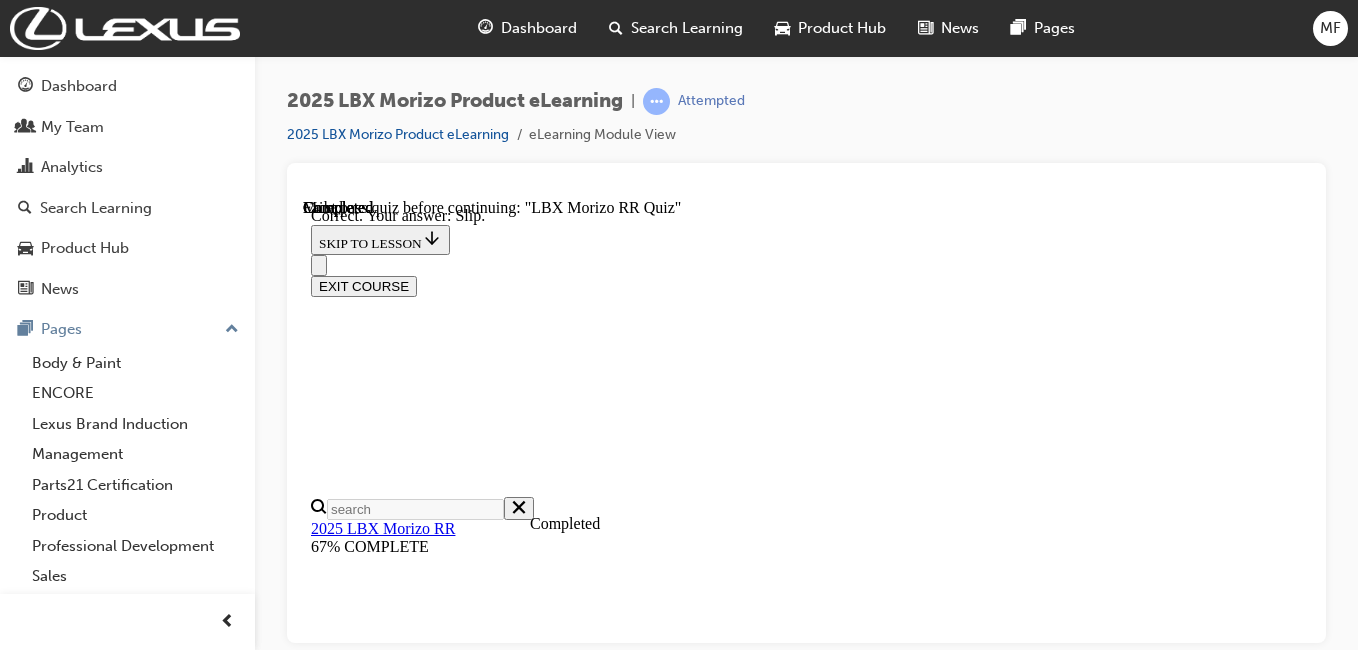scroll, scrollTop: 847, scrollLeft: 0, axis: vertical 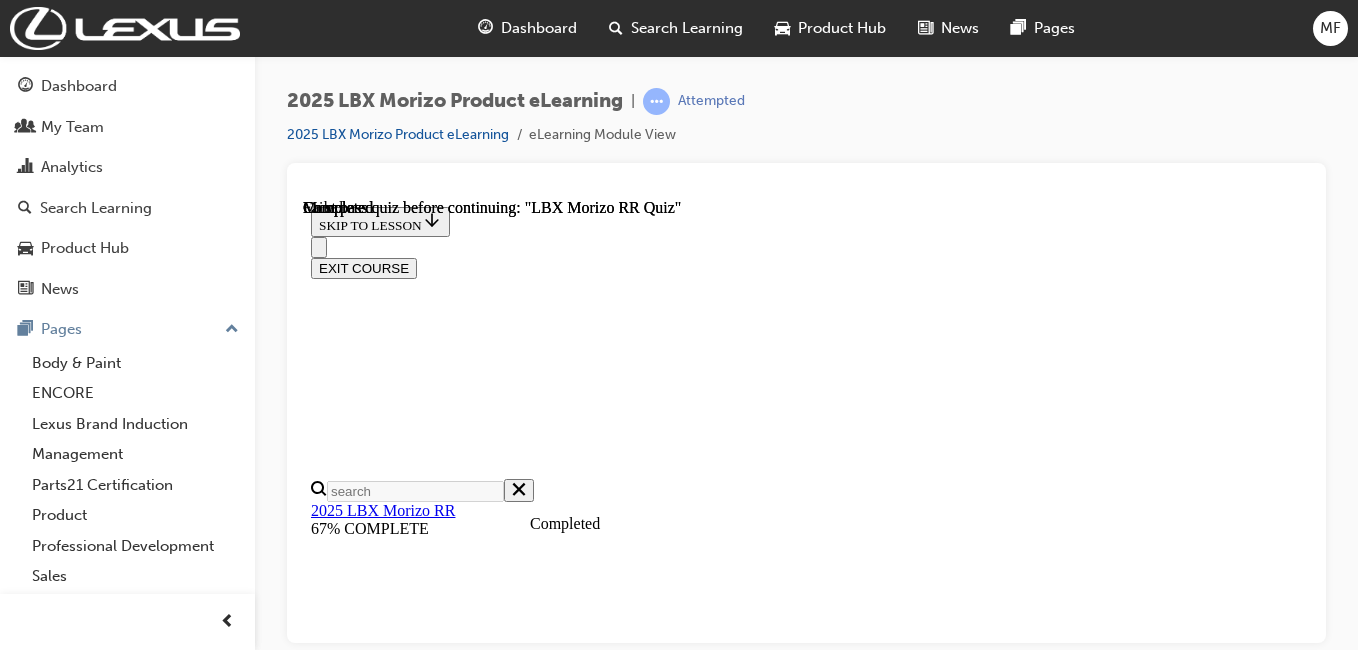 click on "TAKE AGAIN" at bounding box center [359, 14059] 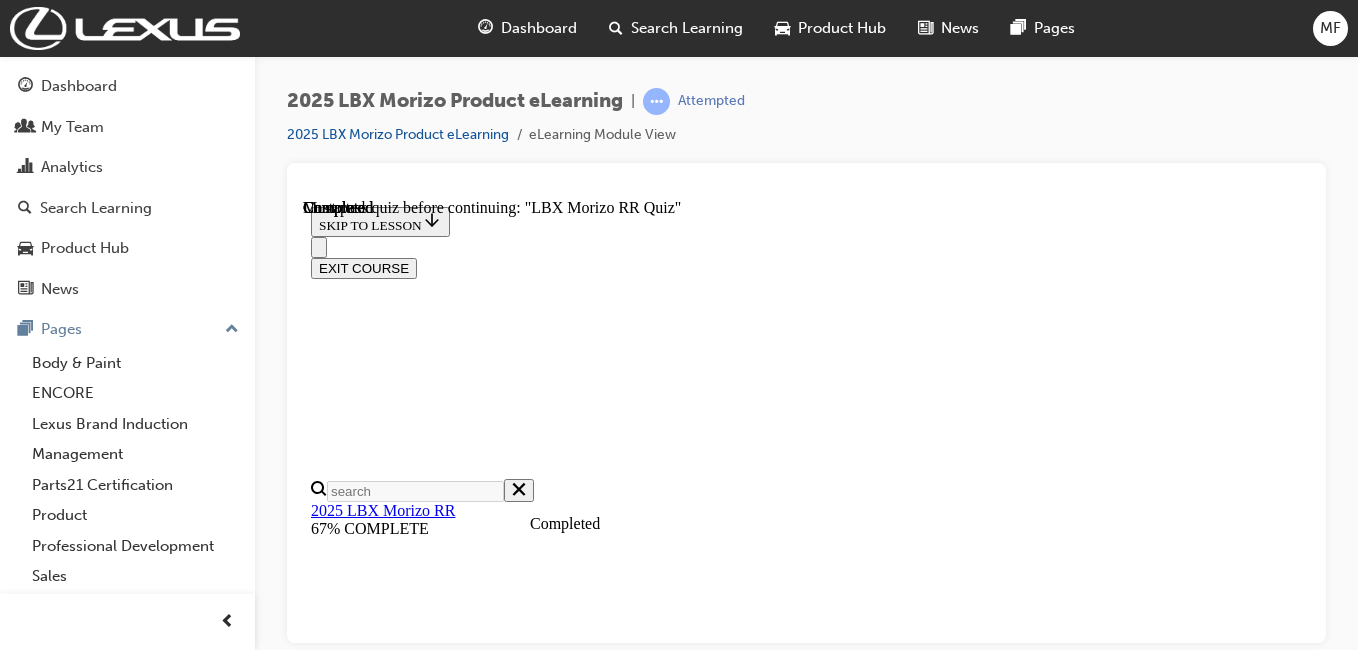scroll, scrollTop: 266, scrollLeft: 0, axis: vertical 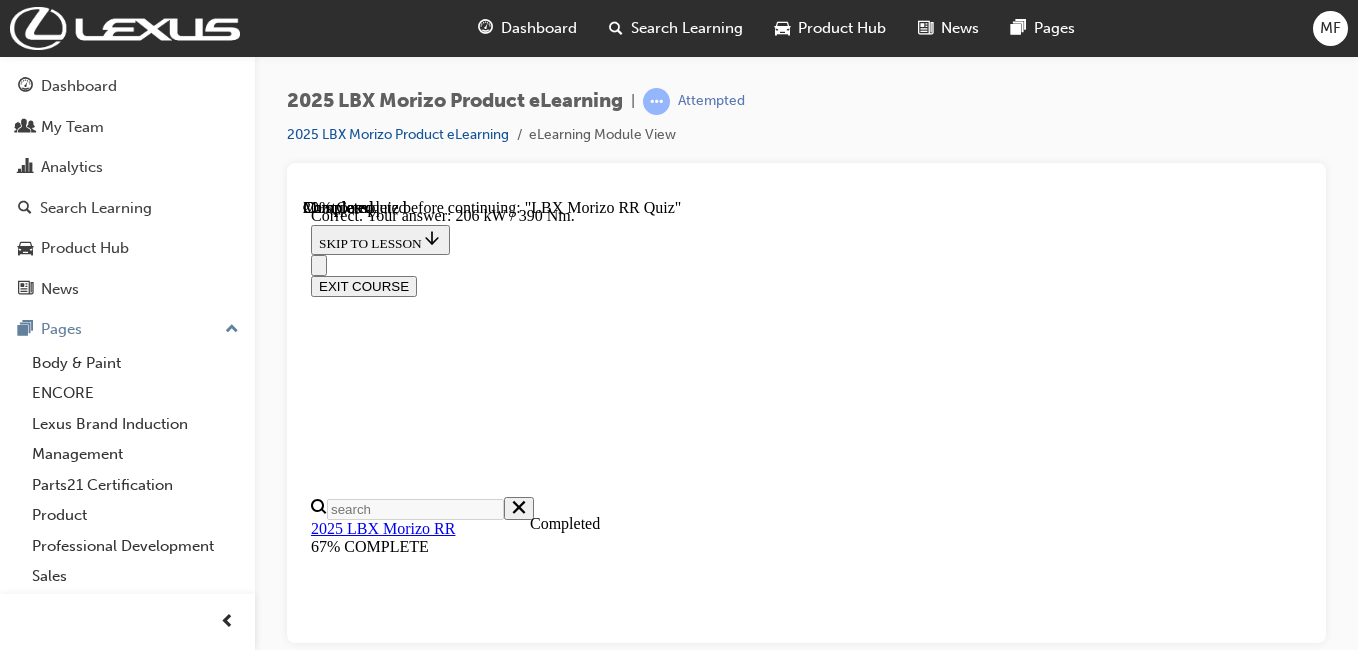 click on "NEXT" at bounding box center [337, 15475] 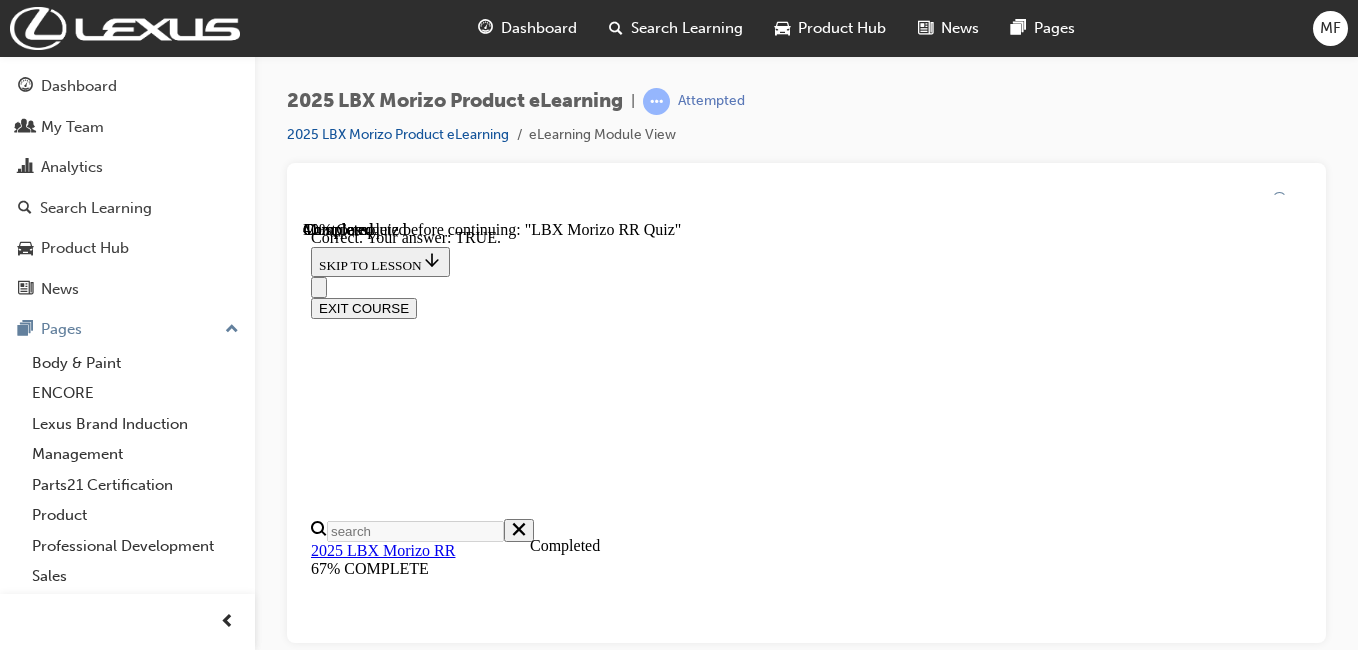 scroll, scrollTop: 794, scrollLeft: 0, axis: vertical 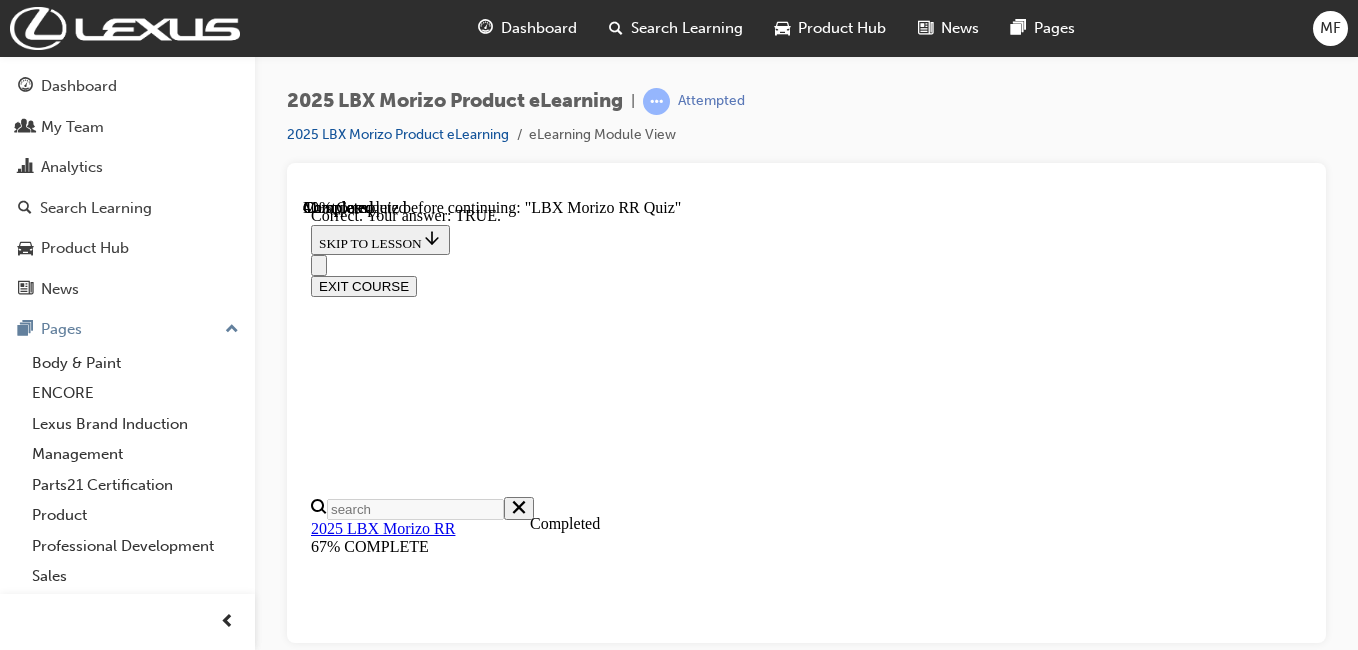 click on "NEXT" at bounding box center (337, 19661) 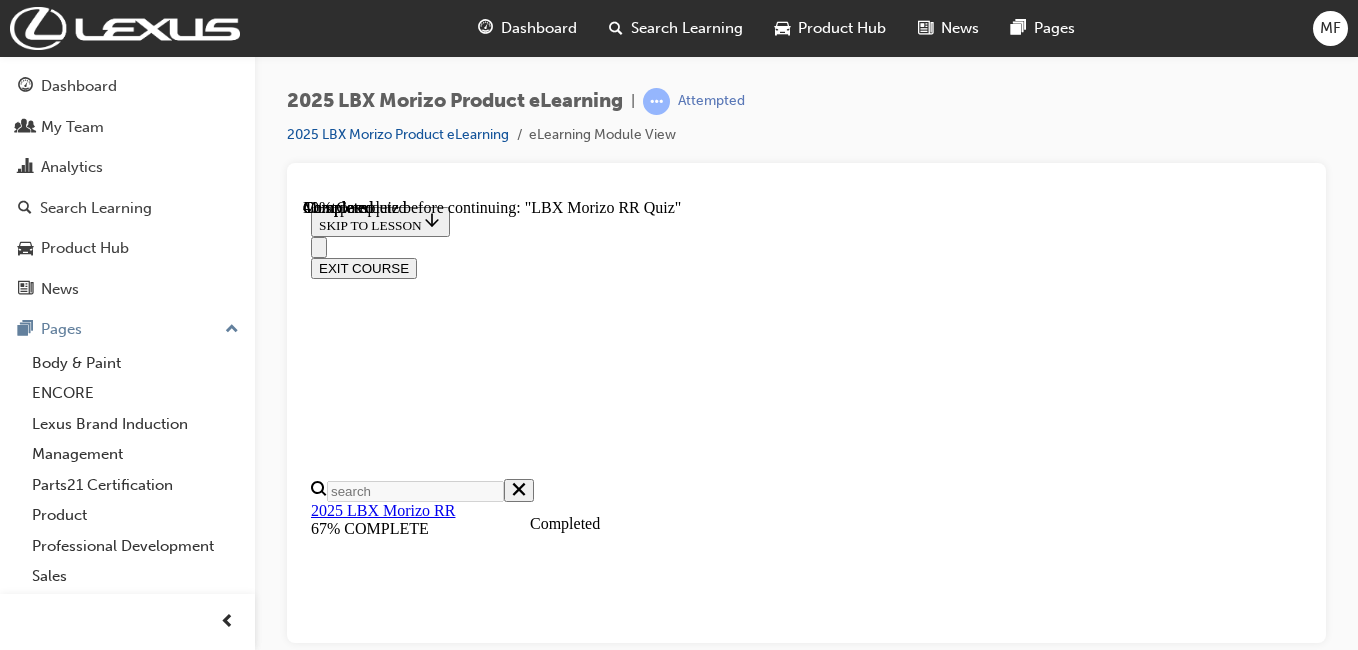 scroll, scrollTop: 643, scrollLeft: 0, axis: vertical 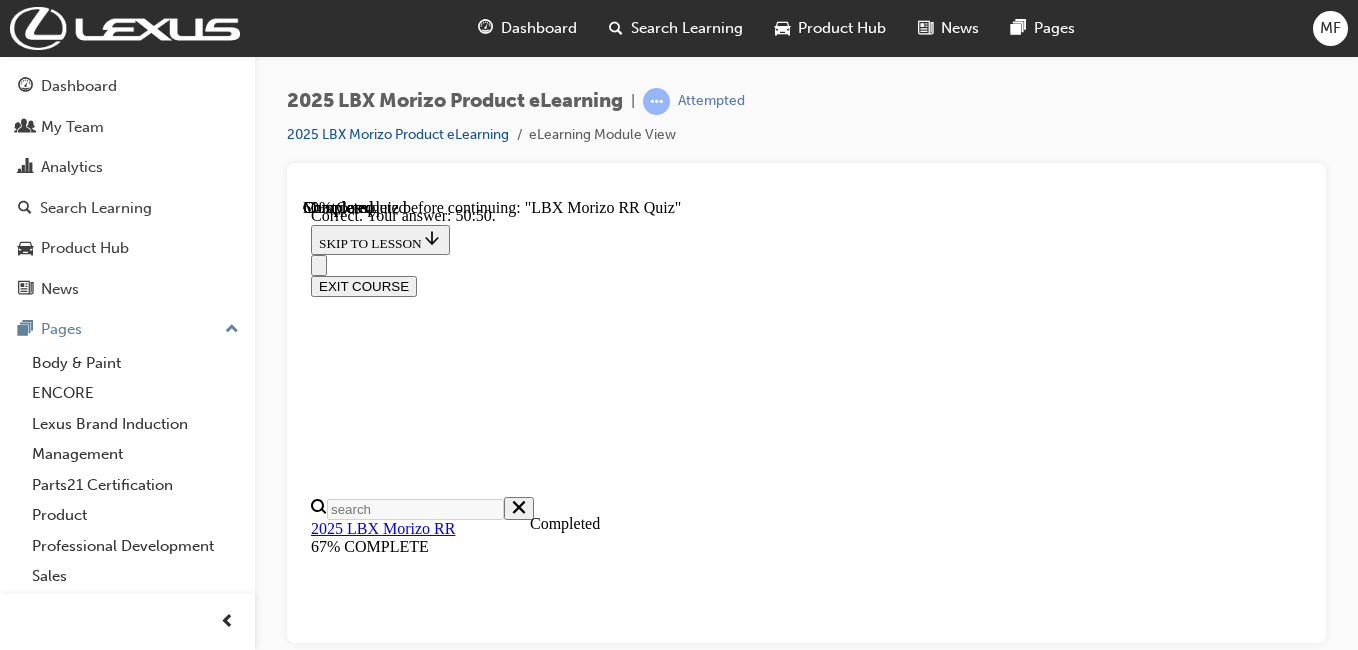 click on "NEXT" at bounding box center (337, 19979) 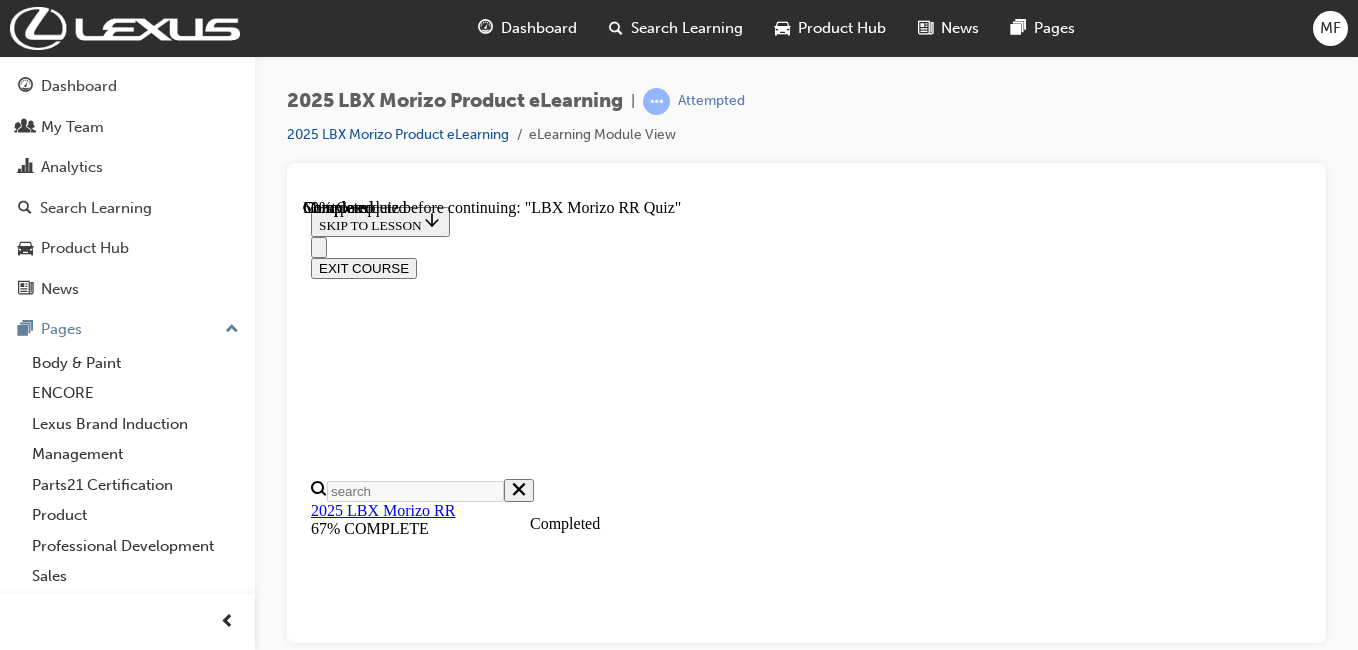 scroll, scrollTop: 642, scrollLeft: 0, axis: vertical 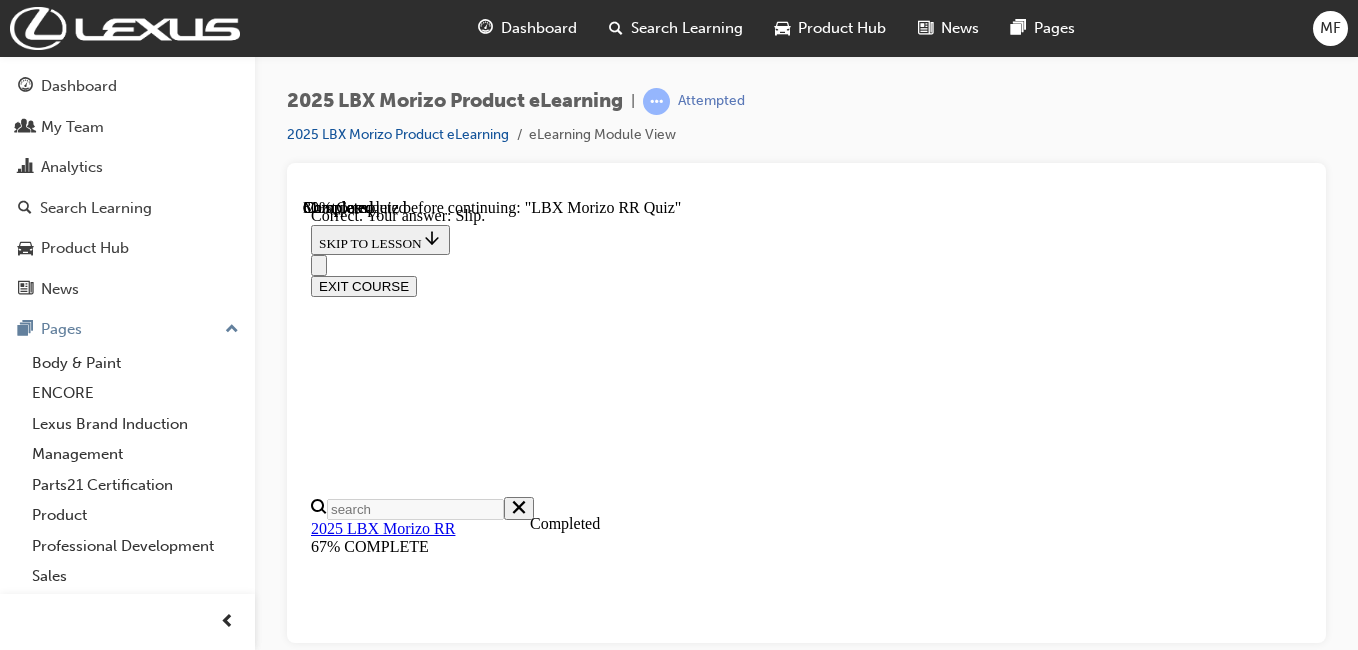 click on "NEXT" at bounding box center (337, 21442) 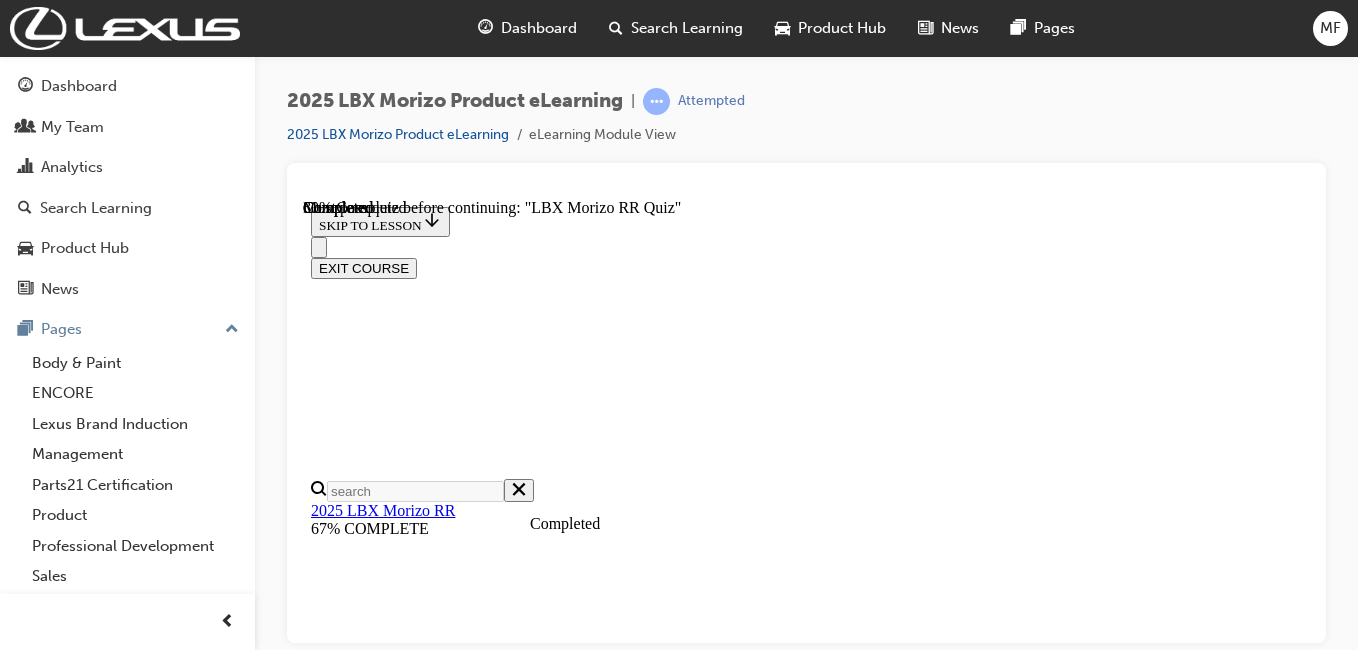 scroll, scrollTop: 241, scrollLeft: 0, axis: vertical 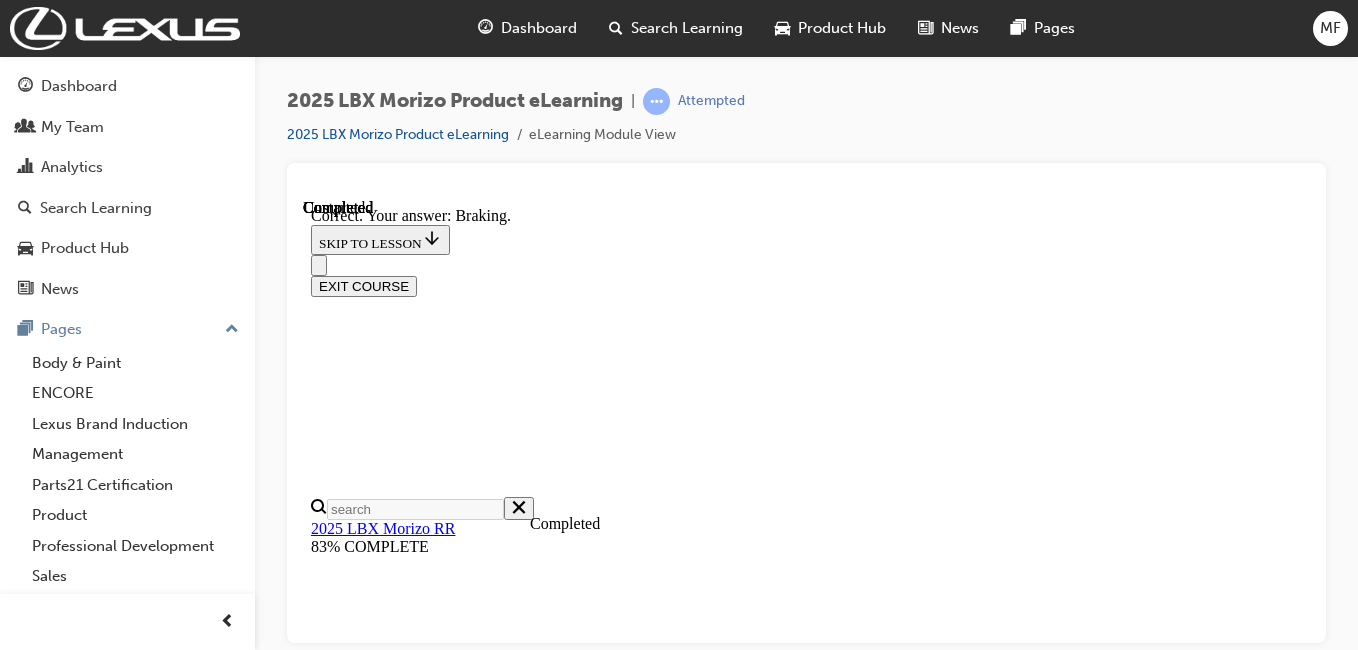 click on "NEXT" at bounding box center [337, 20753] 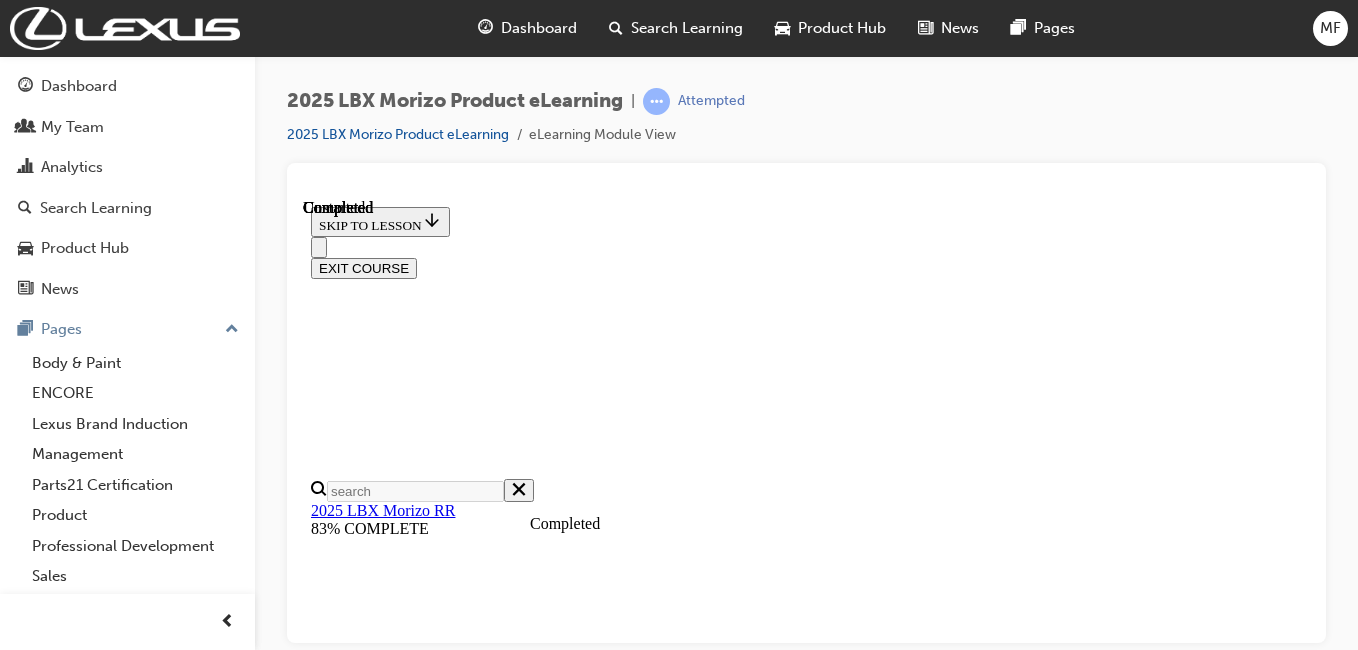 scroll, scrollTop: 652, scrollLeft: 0, axis: vertical 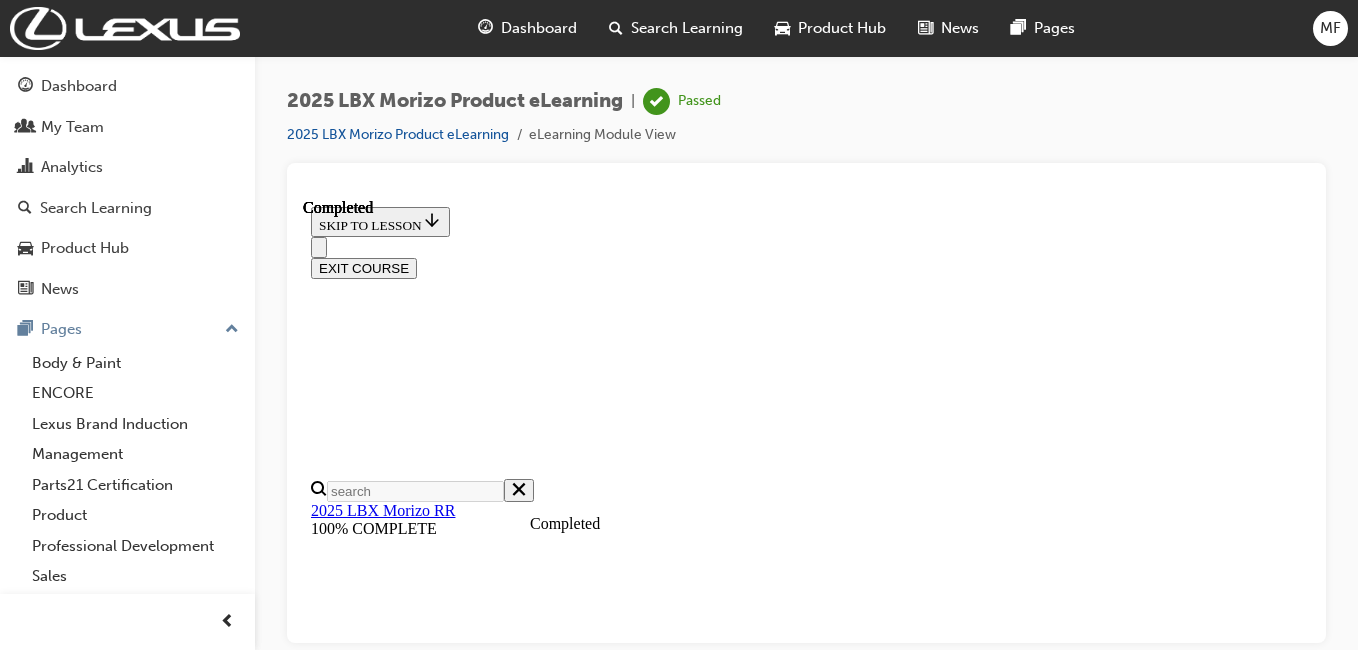 click on "EXIT COURSE" at bounding box center (364, 267) 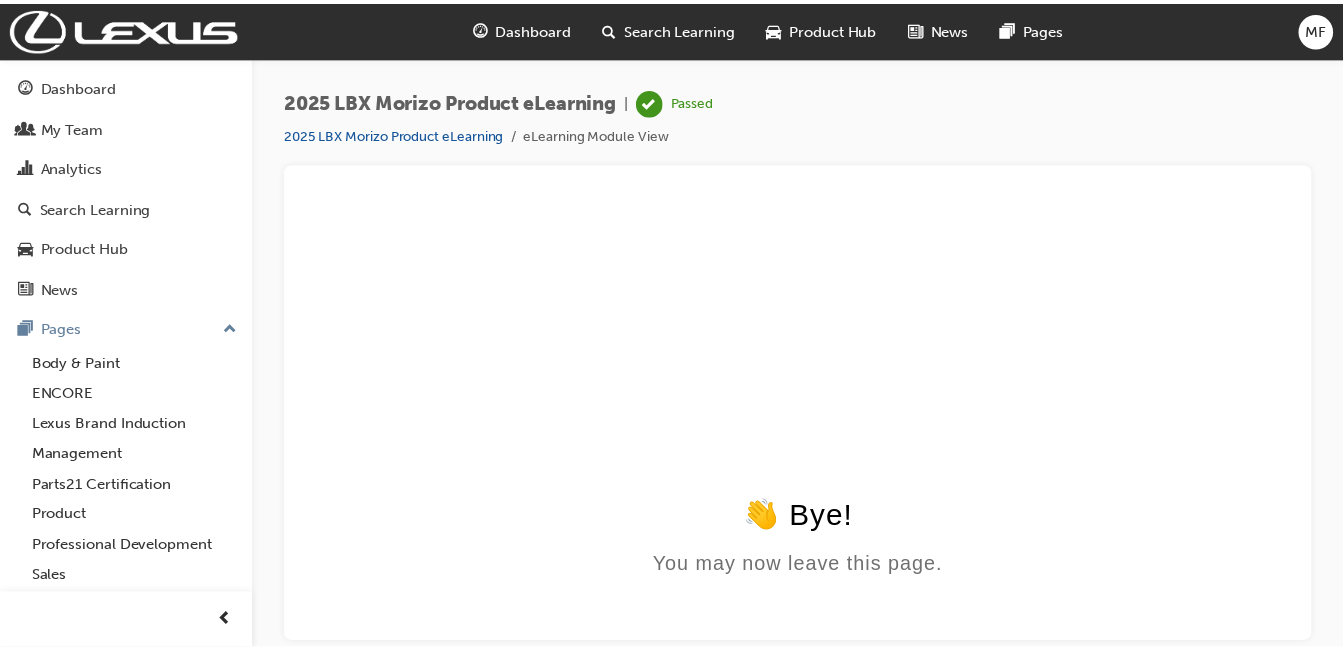 scroll, scrollTop: 0, scrollLeft: 0, axis: both 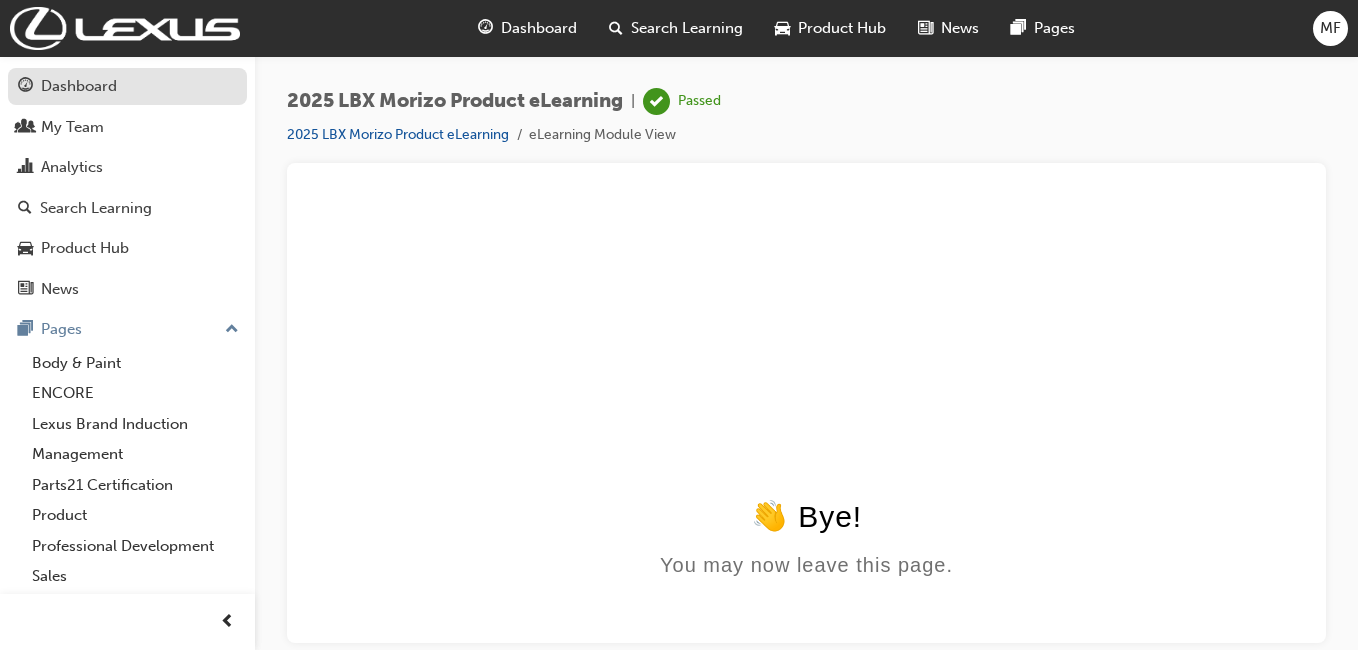click on "Dashboard" at bounding box center [79, 86] 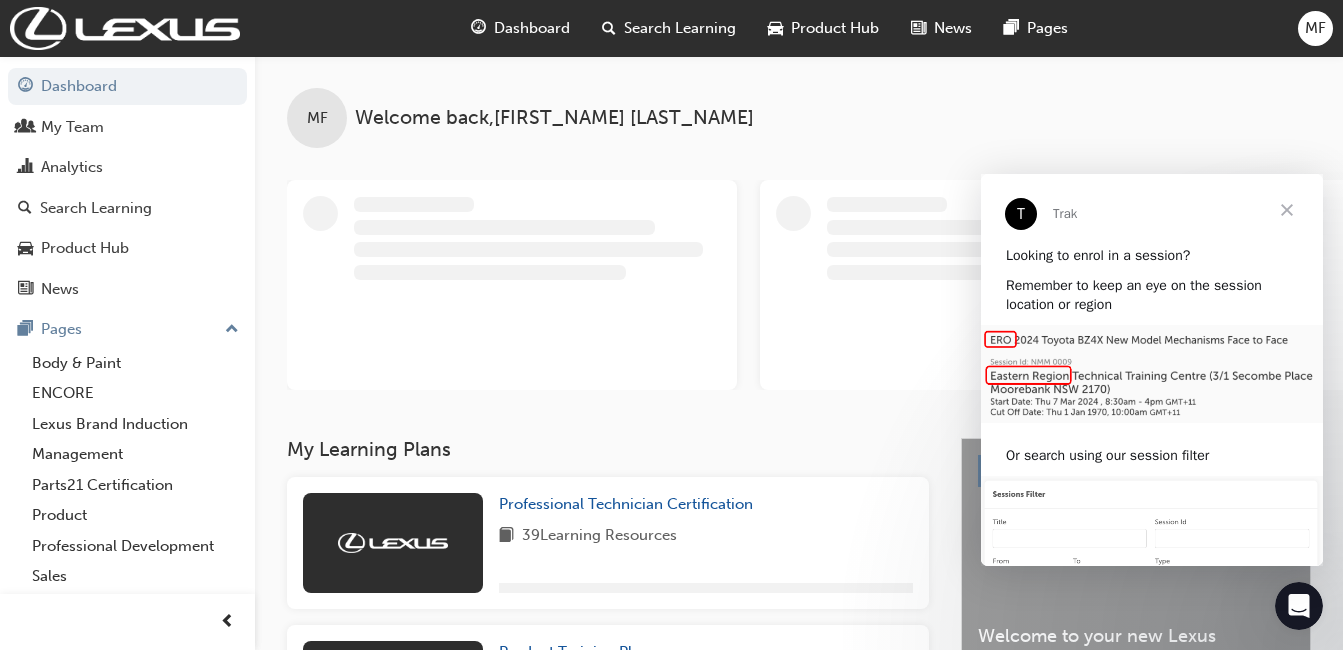 click at bounding box center (1287, 210) 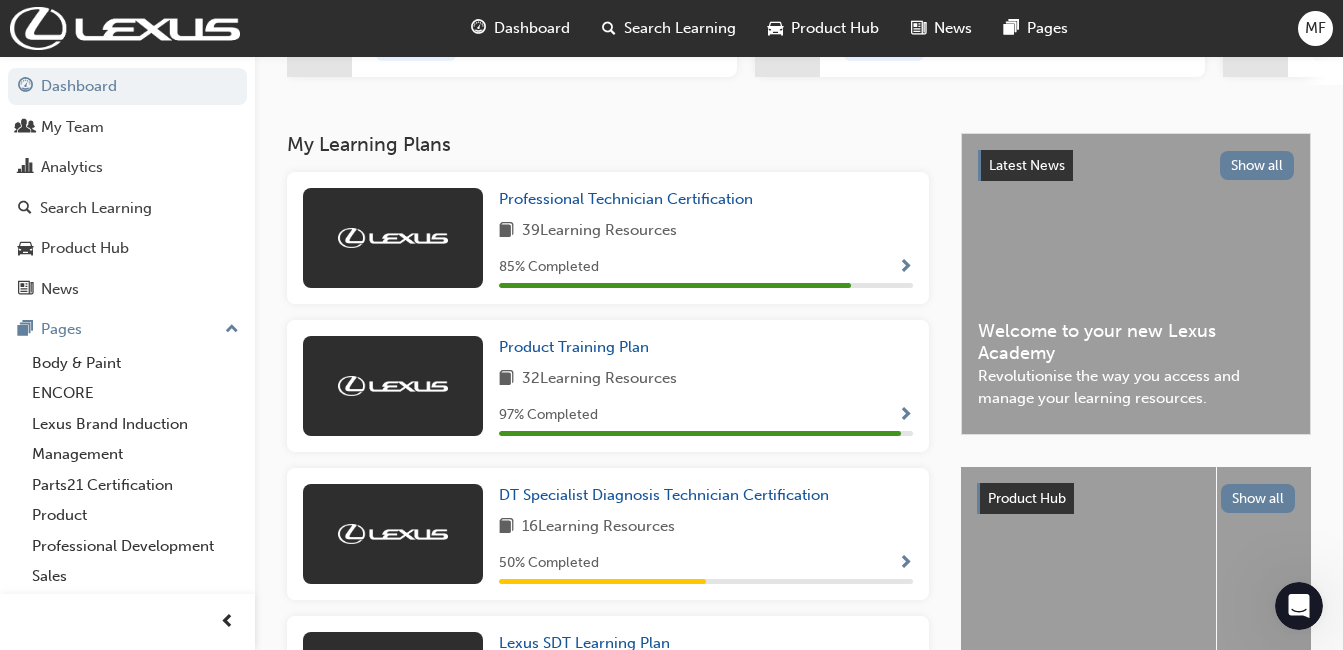 scroll, scrollTop: 300, scrollLeft: 0, axis: vertical 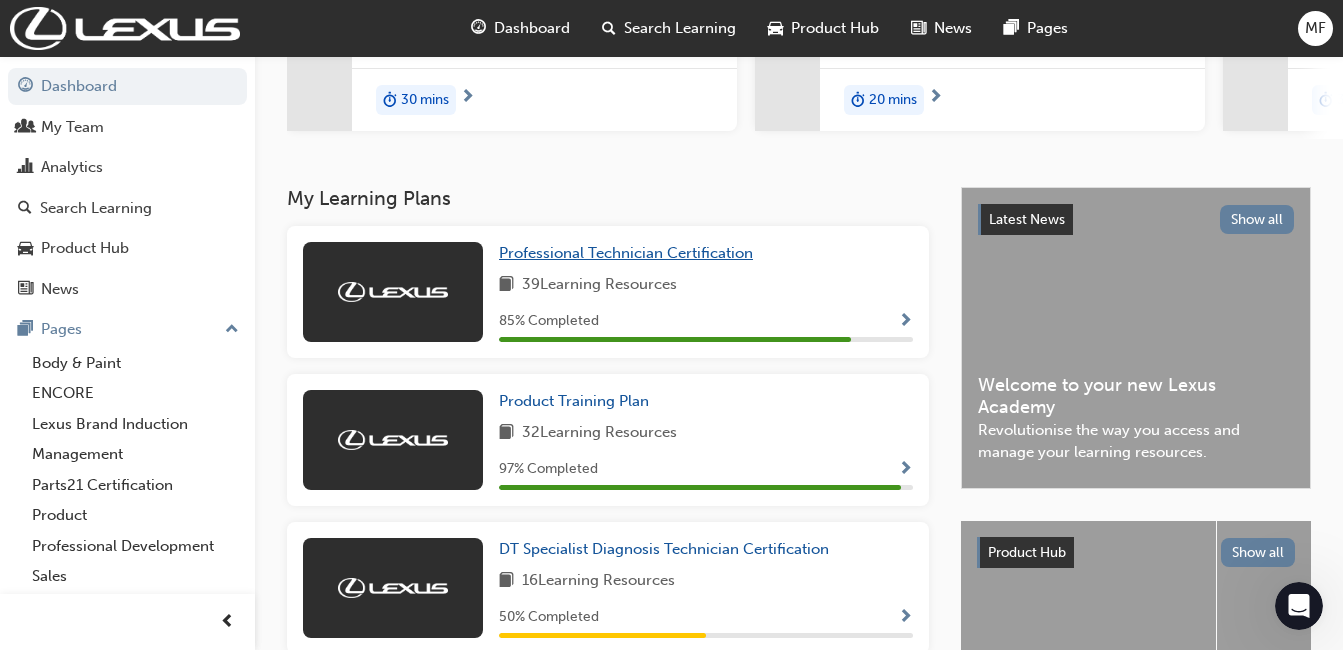 click on "Professional Technician Certification" at bounding box center [626, 253] 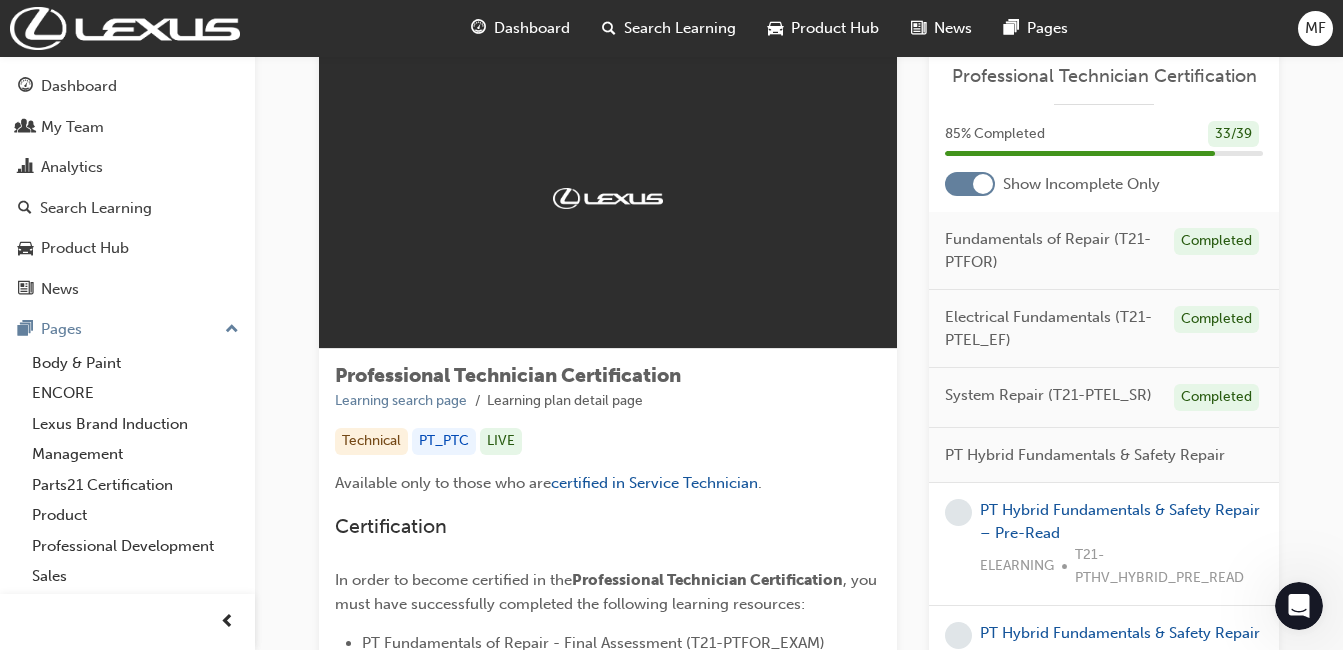 scroll, scrollTop: 100, scrollLeft: 0, axis: vertical 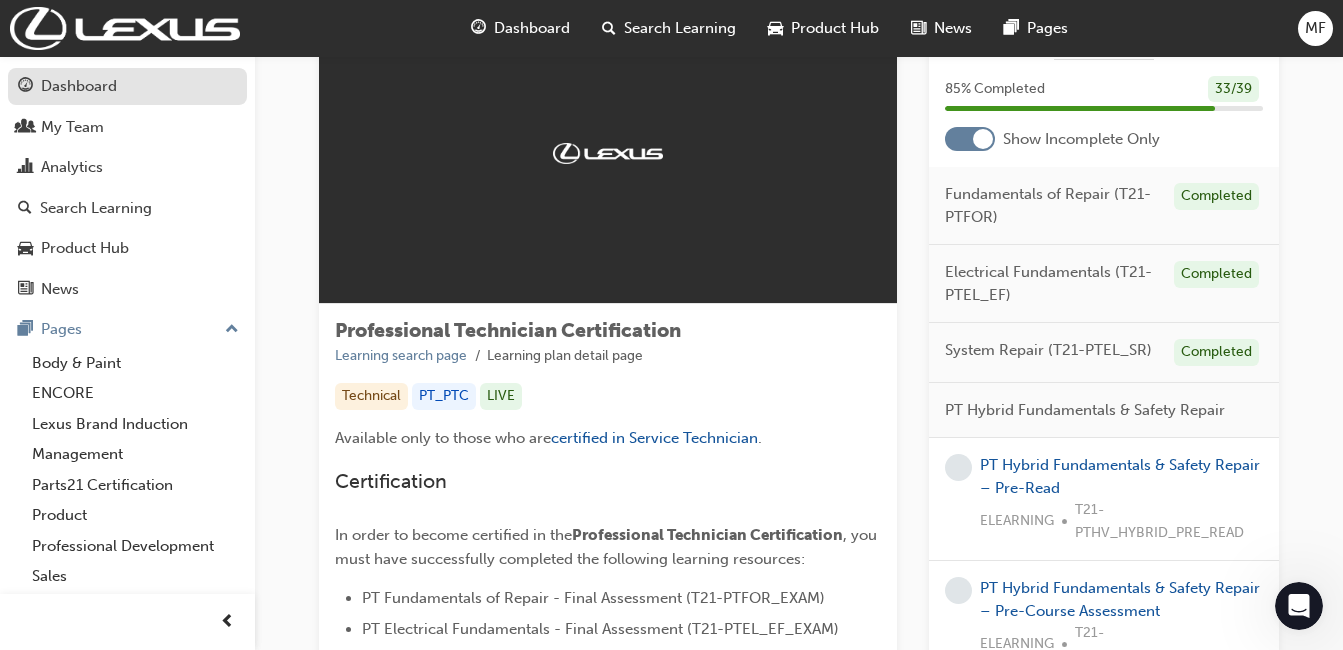 click on "Dashboard" at bounding box center (79, 86) 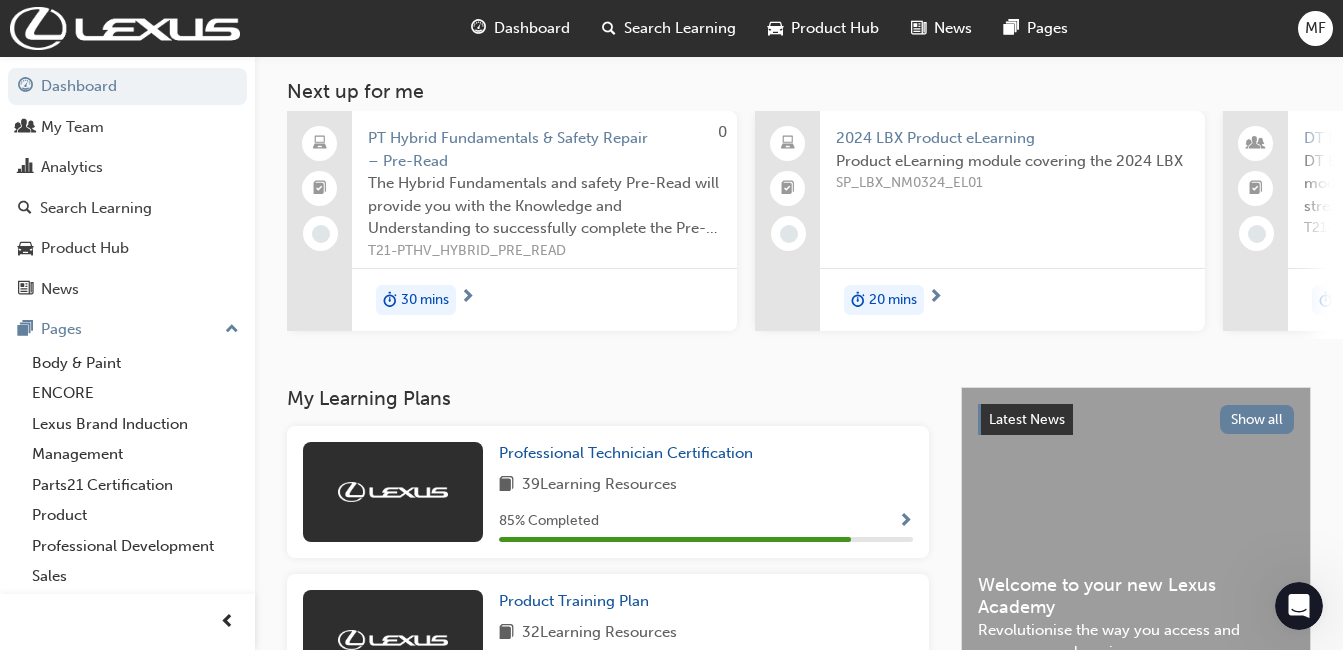 click on "MF" at bounding box center (1315, 28) 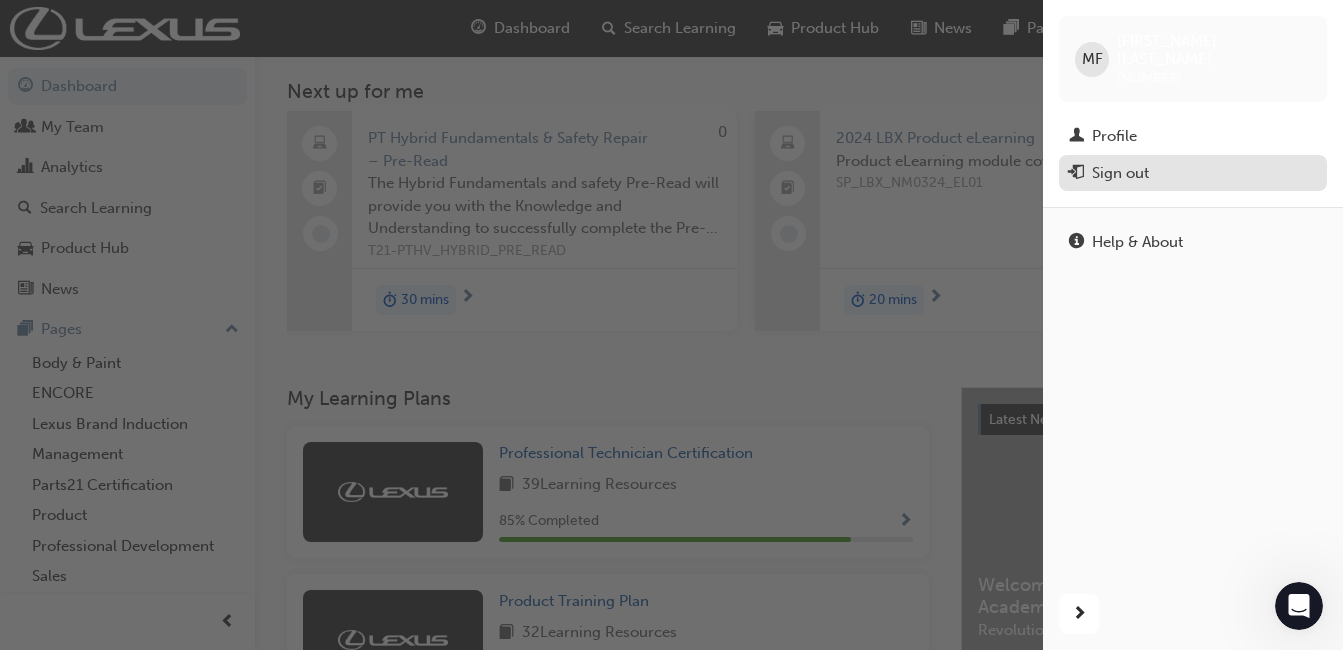 click on "Sign out" at bounding box center [1120, 173] 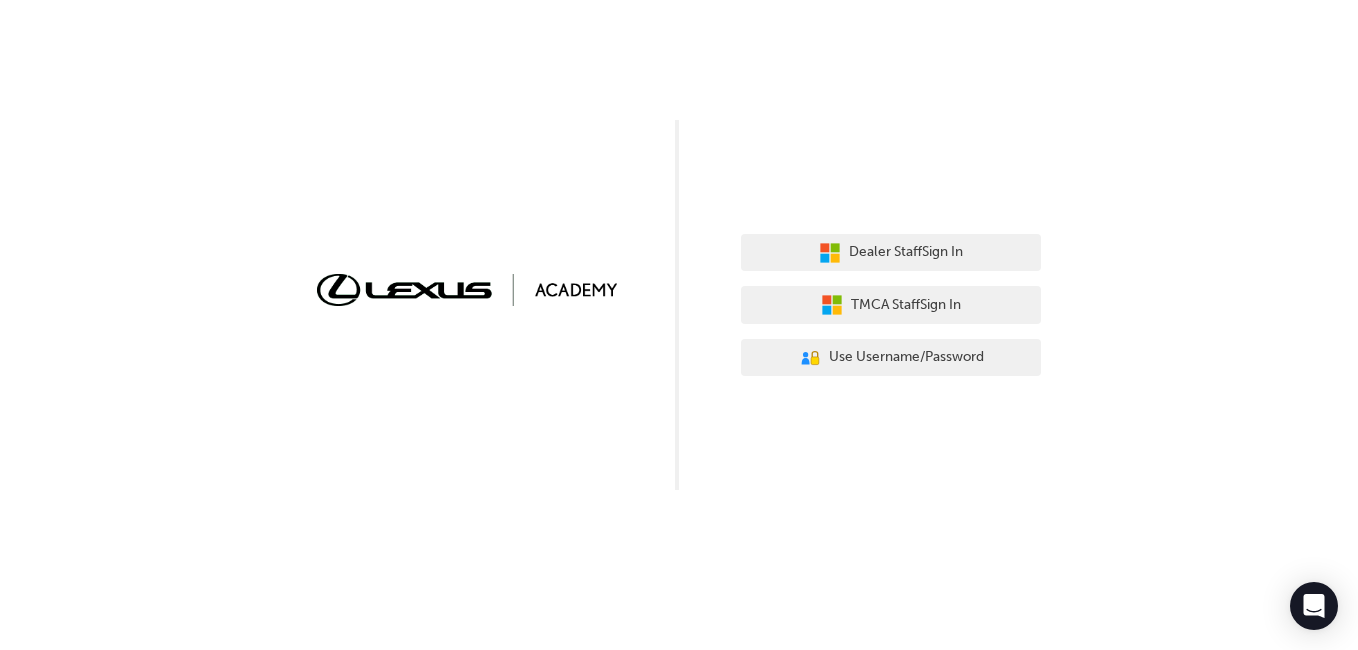 scroll, scrollTop: 0, scrollLeft: 0, axis: both 